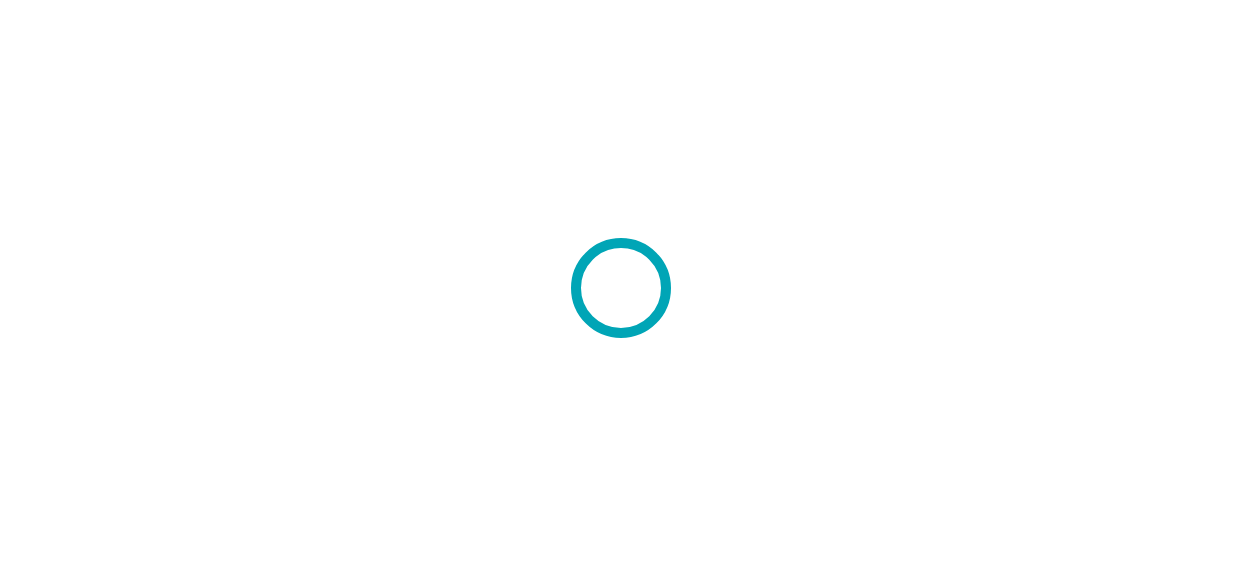 scroll, scrollTop: 0, scrollLeft: 0, axis: both 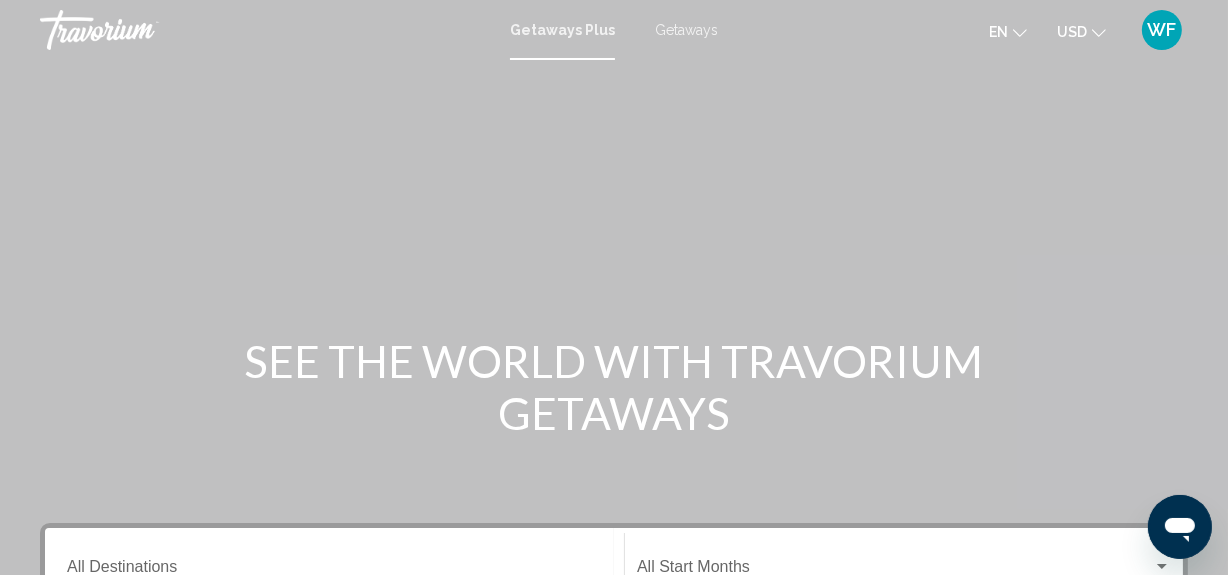 click on "Getaways Plus" at bounding box center [562, 30] 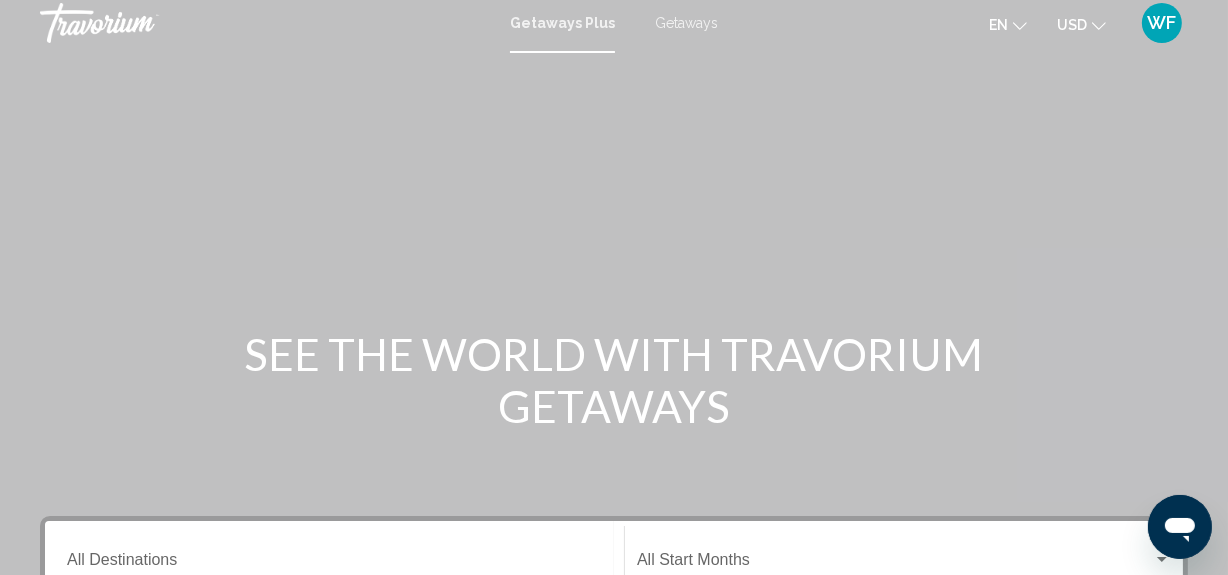 scroll, scrollTop: 0, scrollLeft: 0, axis: both 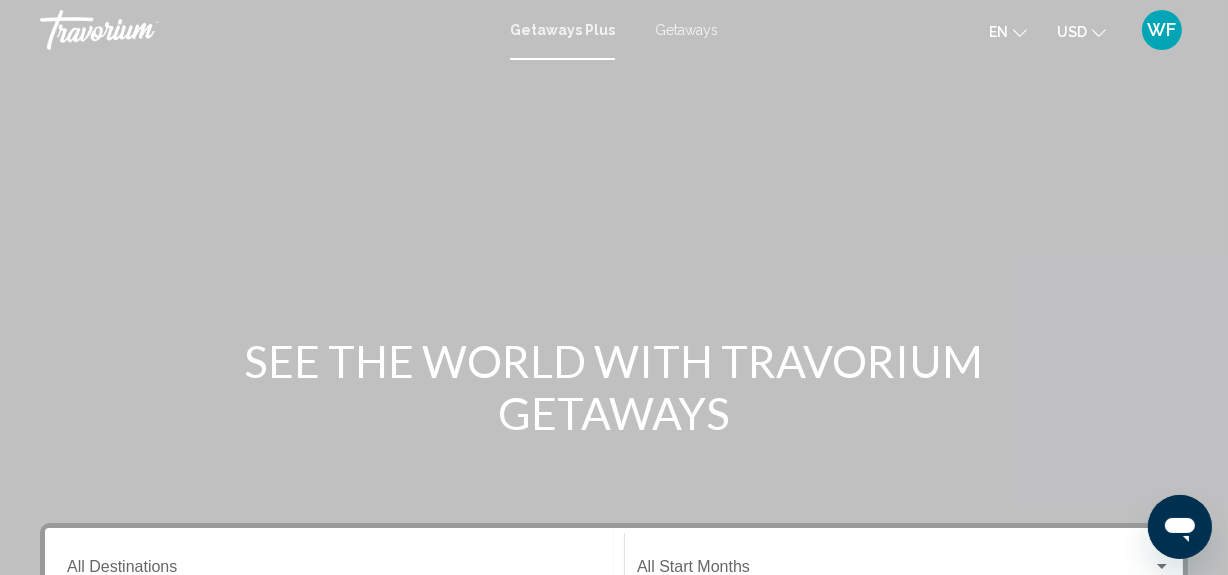 click on "Getaways" at bounding box center [686, 30] 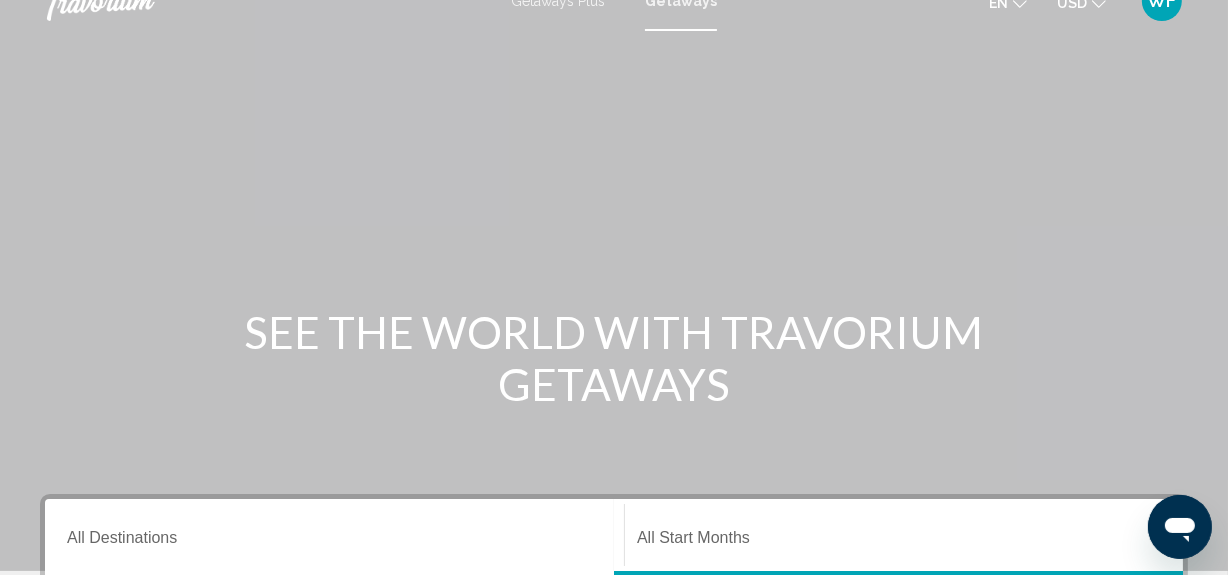 scroll, scrollTop: 0, scrollLeft: 0, axis: both 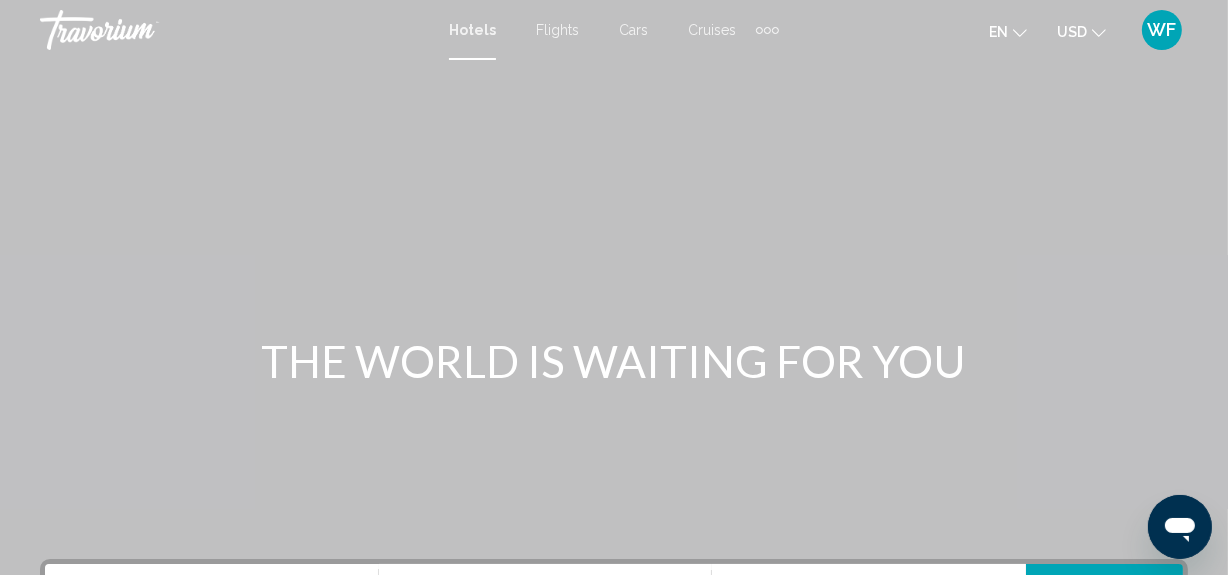 click on "Cruises" at bounding box center (712, 30) 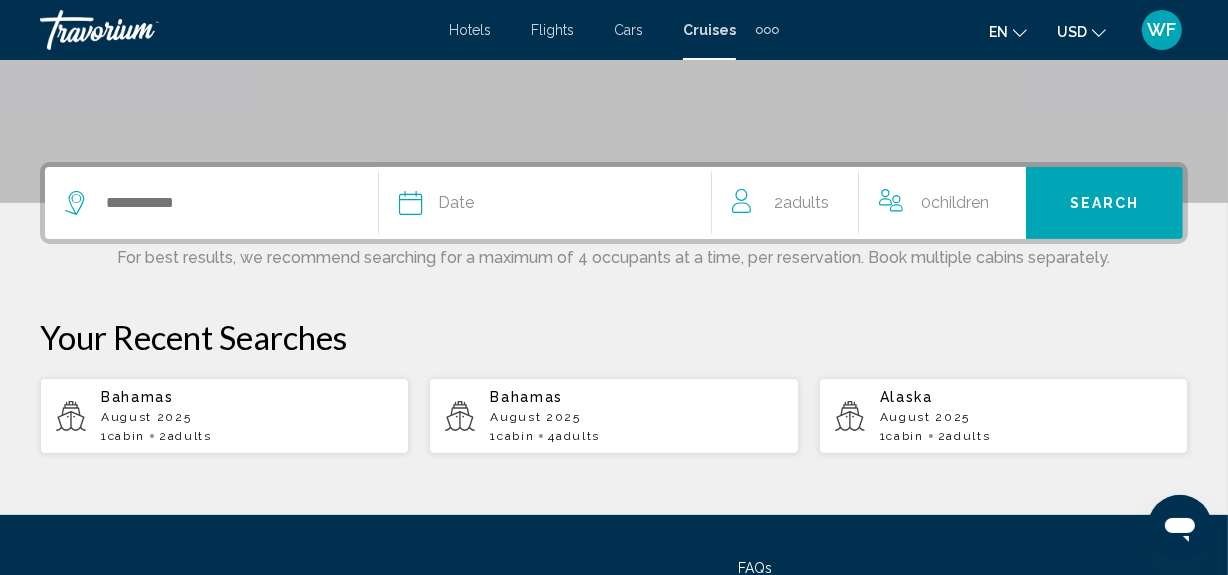 scroll, scrollTop: 454, scrollLeft: 0, axis: vertical 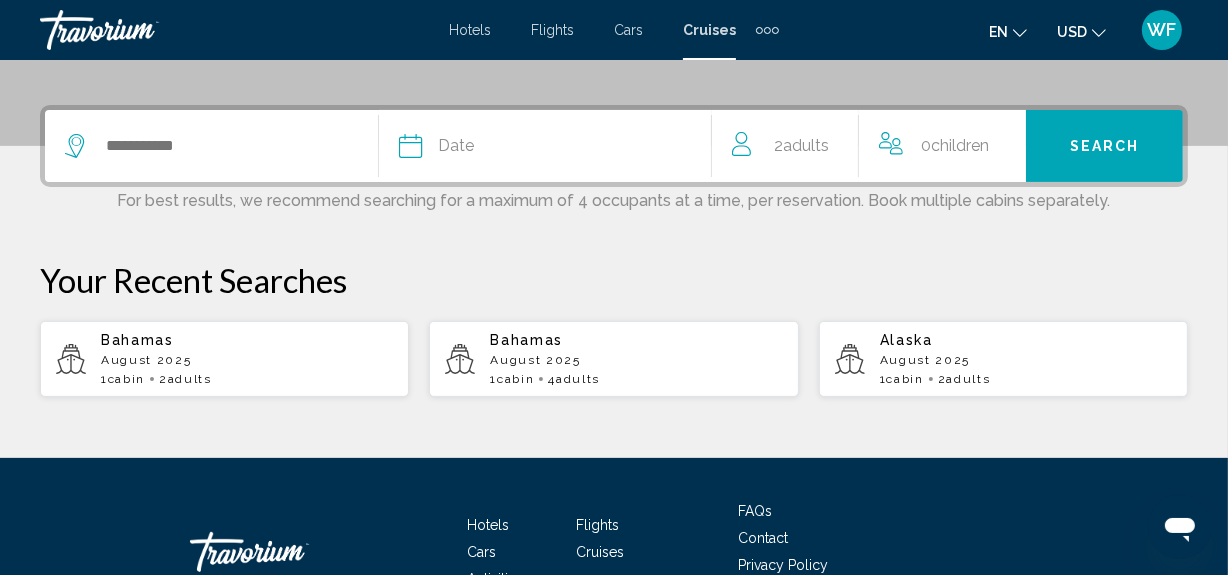 click on "0  Child Children" 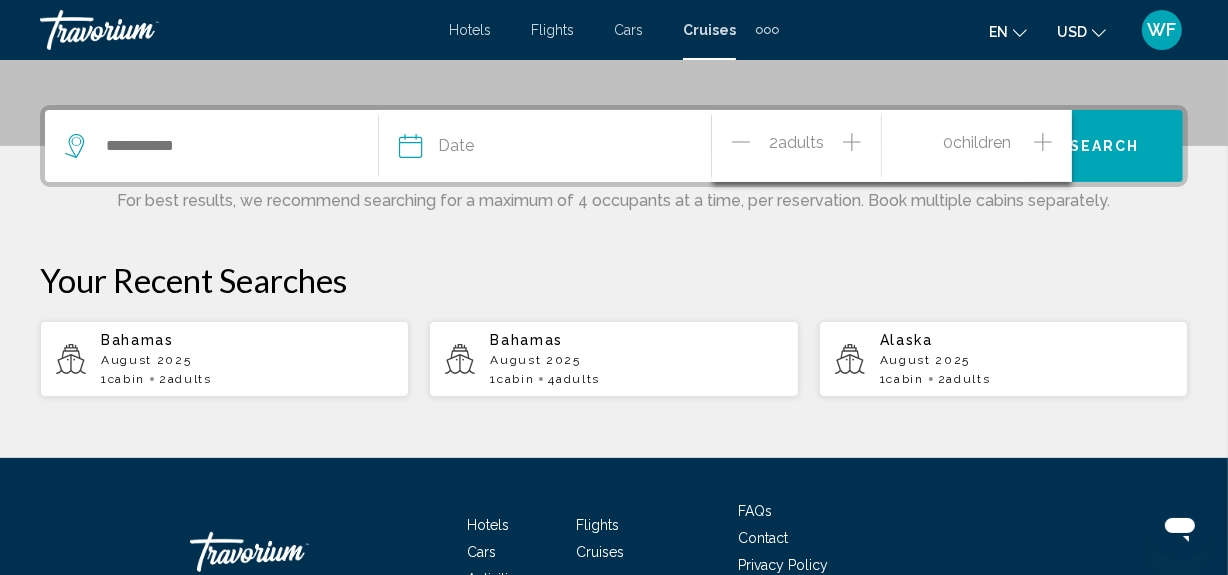 scroll, scrollTop: 493, scrollLeft: 0, axis: vertical 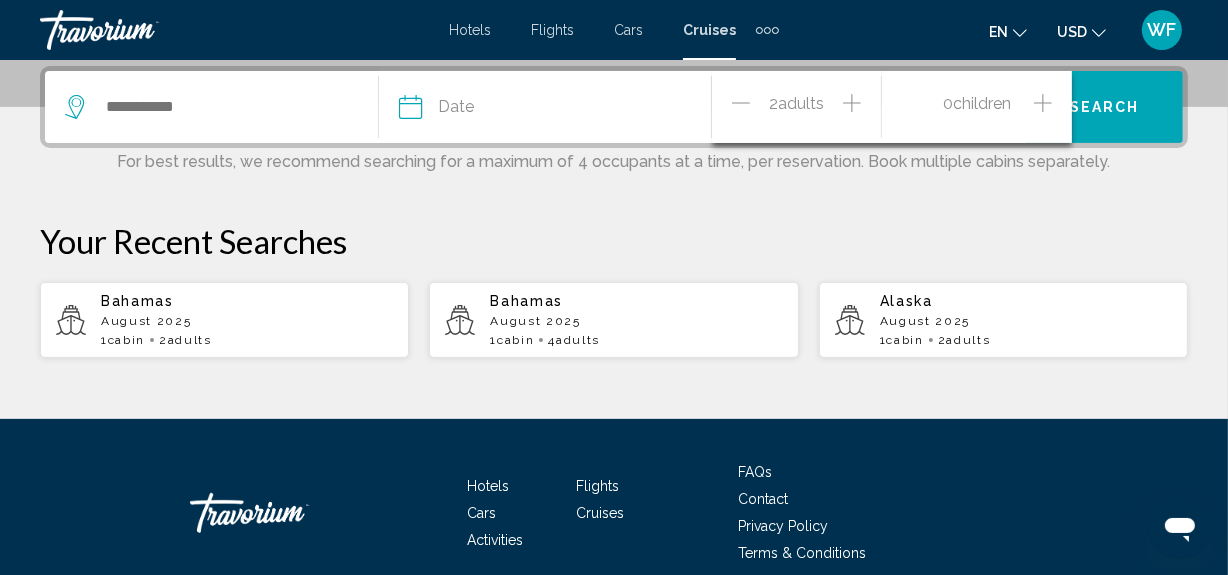 click on "Children" 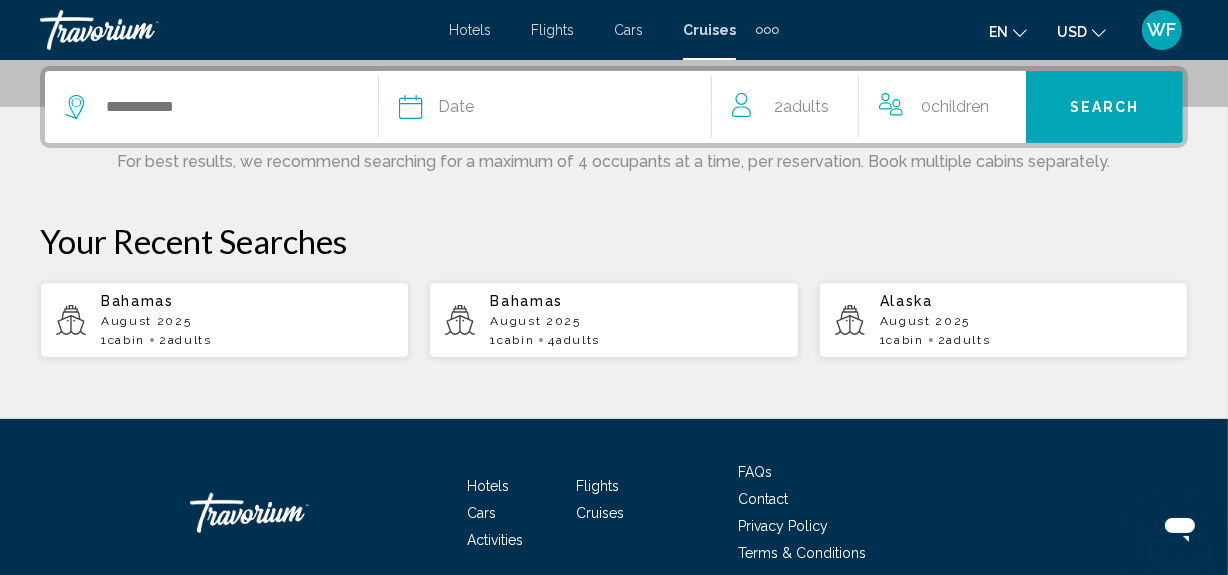 click on "August 2025" at bounding box center [636, 321] 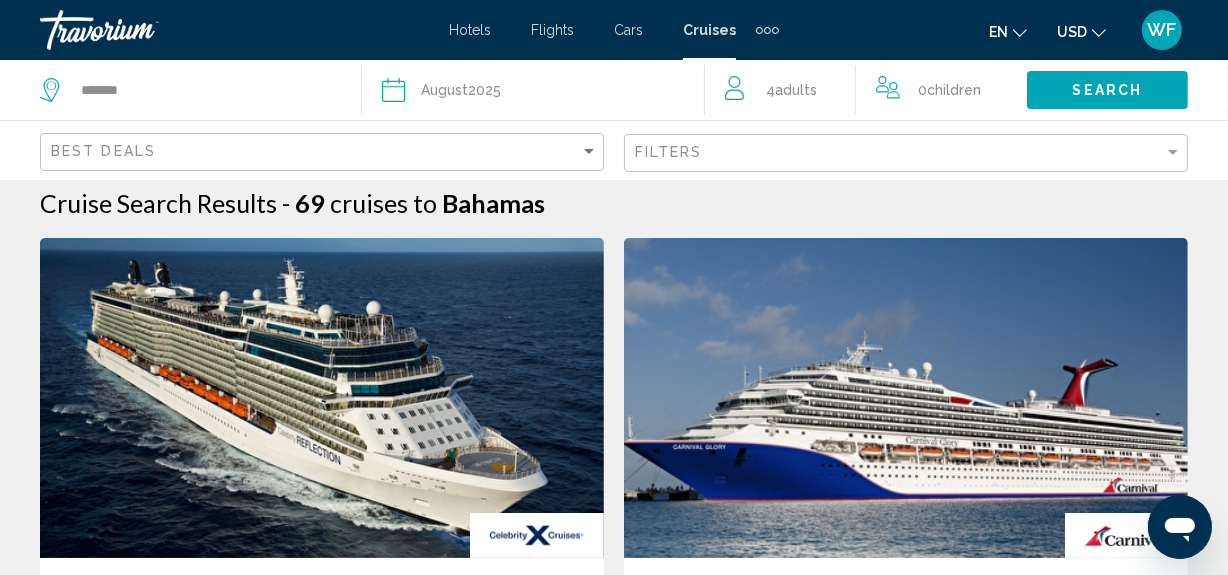 scroll, scrollTop: 0, scrollLeft: 0, axis: both 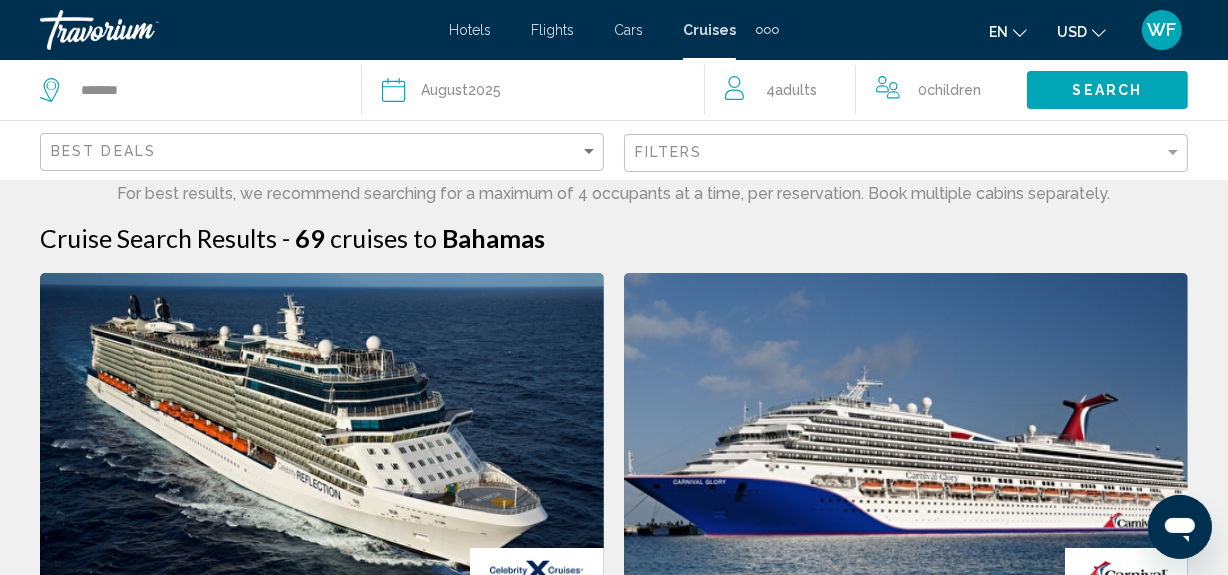 click on "August  [YEAR]" 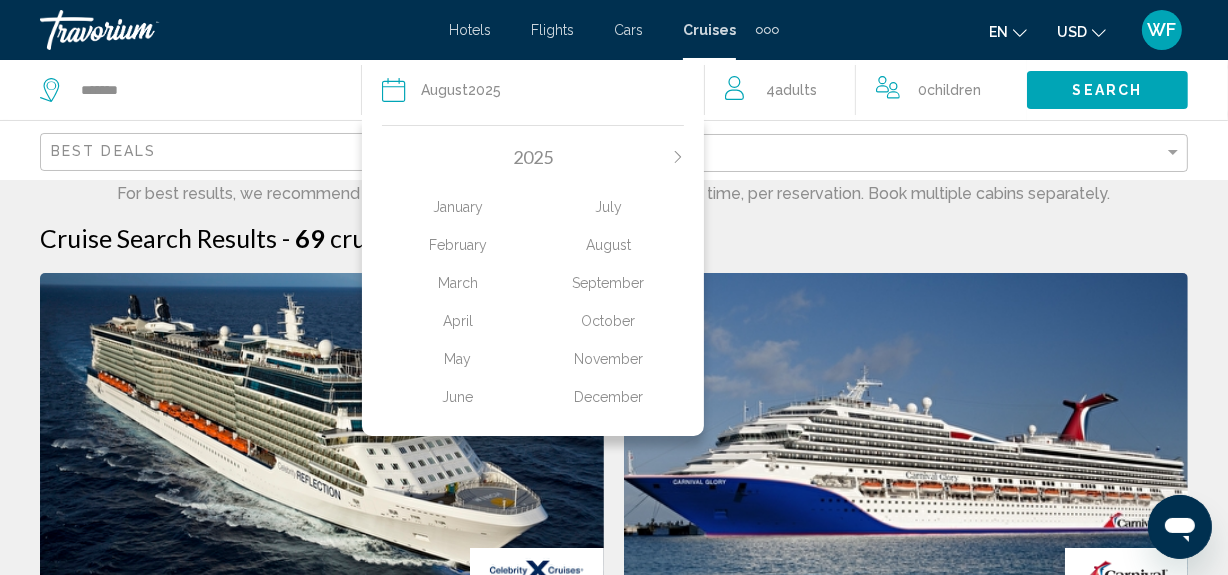 click on "August" 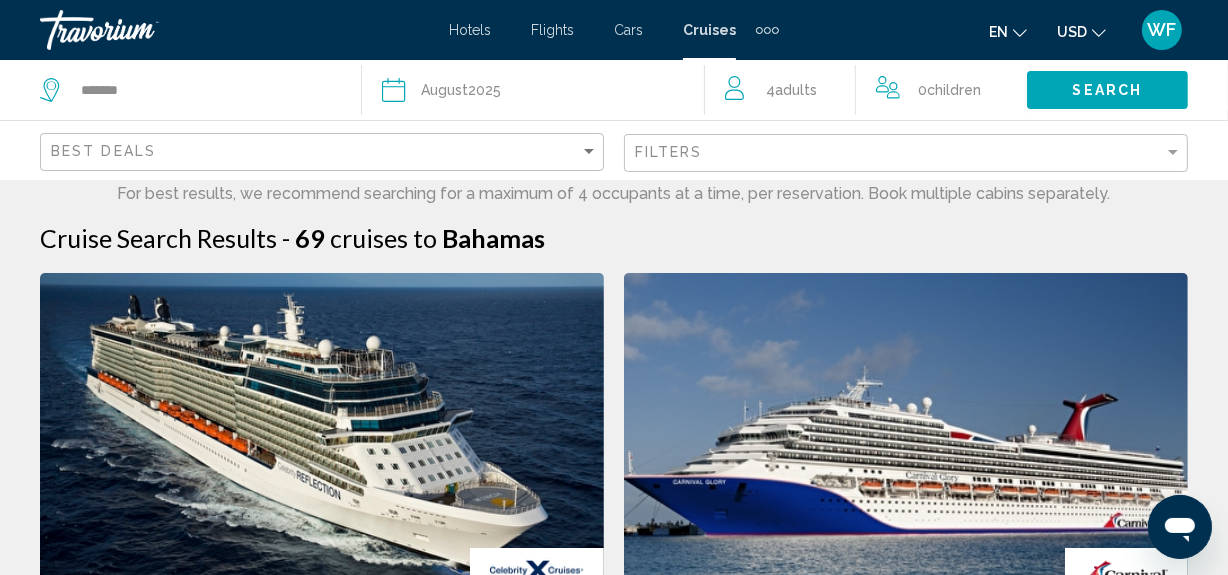 click on "Search" 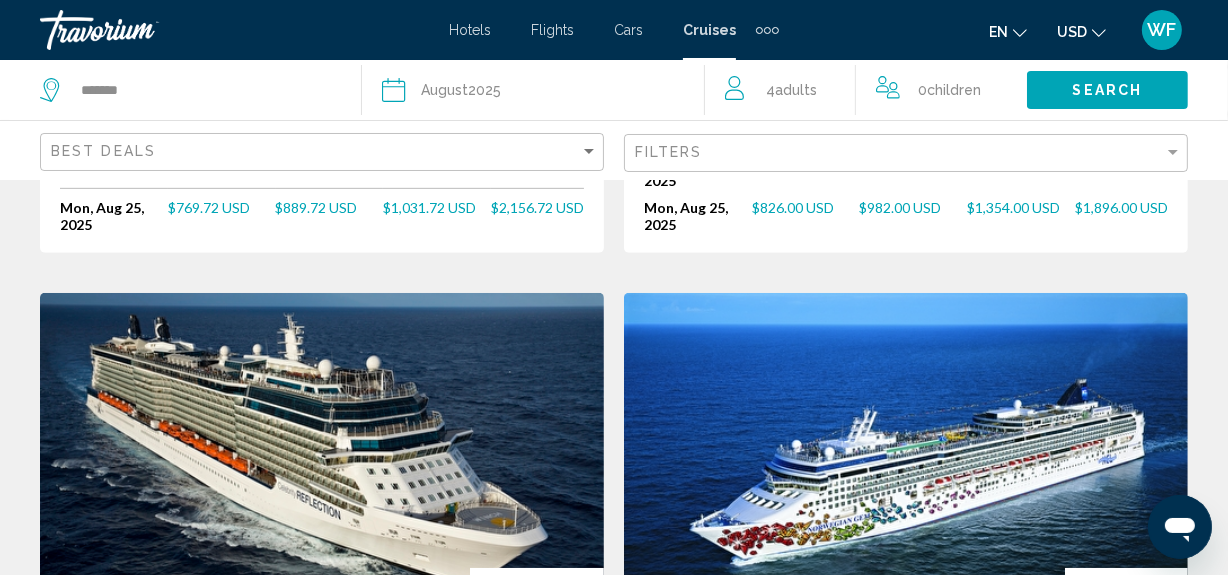 scroll, scrollTop: 545, scrollLeft: 0, axis: vertical 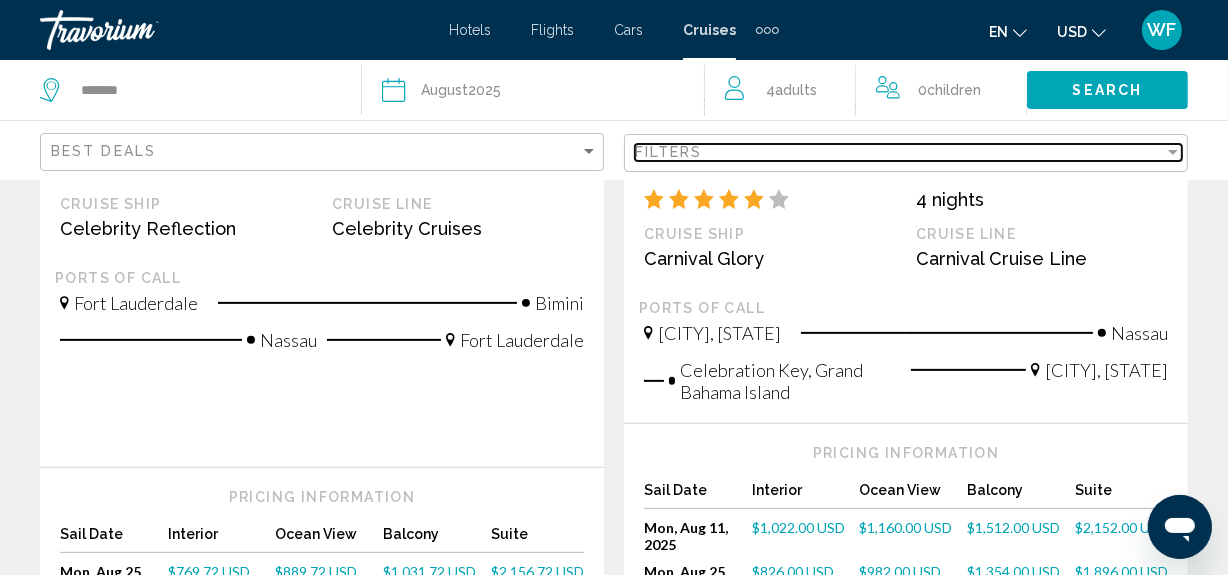 click at bounding box center (1173, 152) 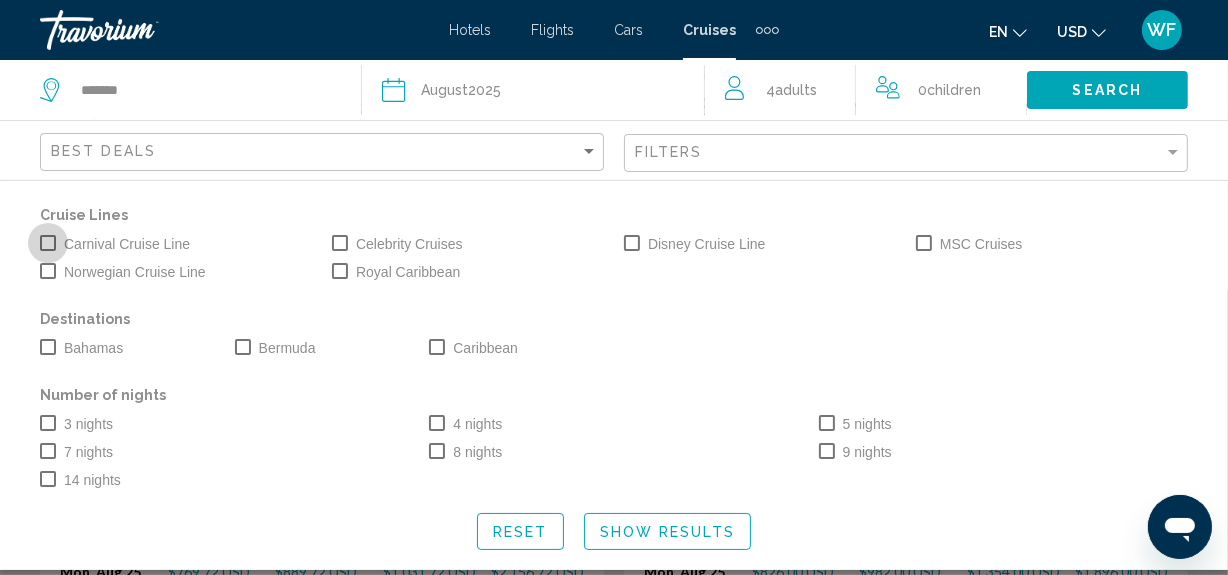 click at bounding box center [48, 243] 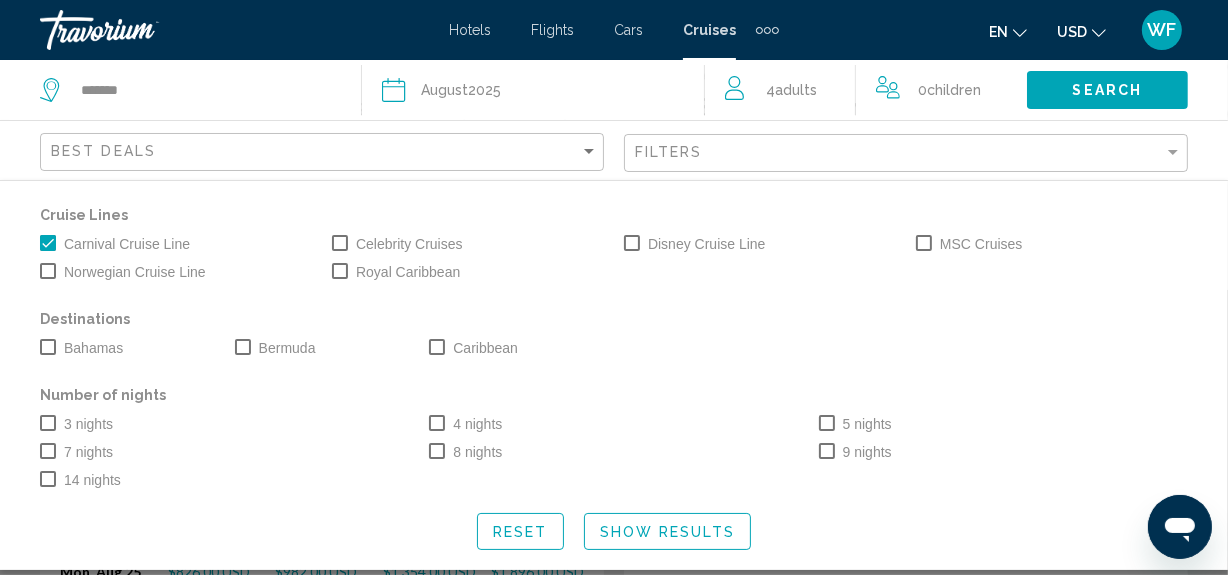 click at bounding box center [48, 347] 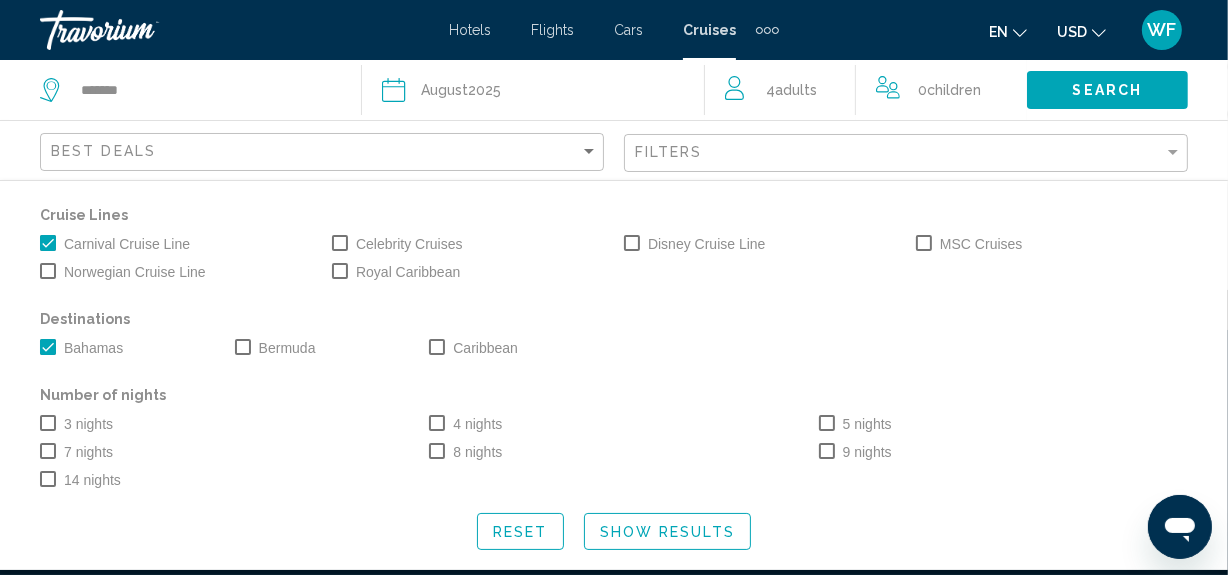 scroll, scrollTop: 0, scrollLeft: 0, axis: both 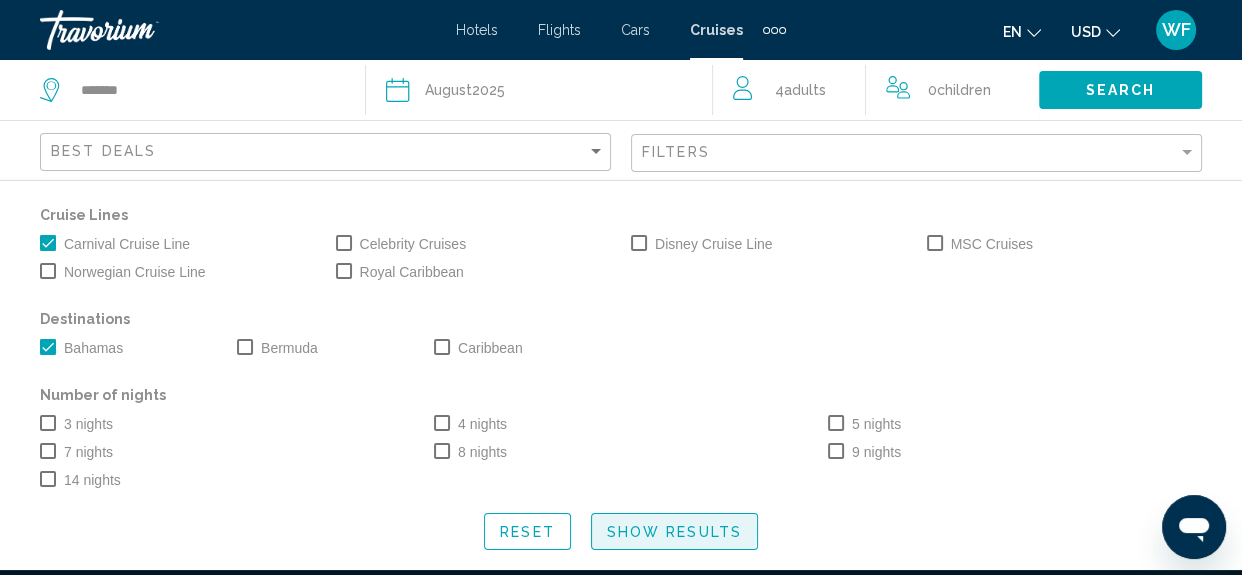 click on "Show Results" 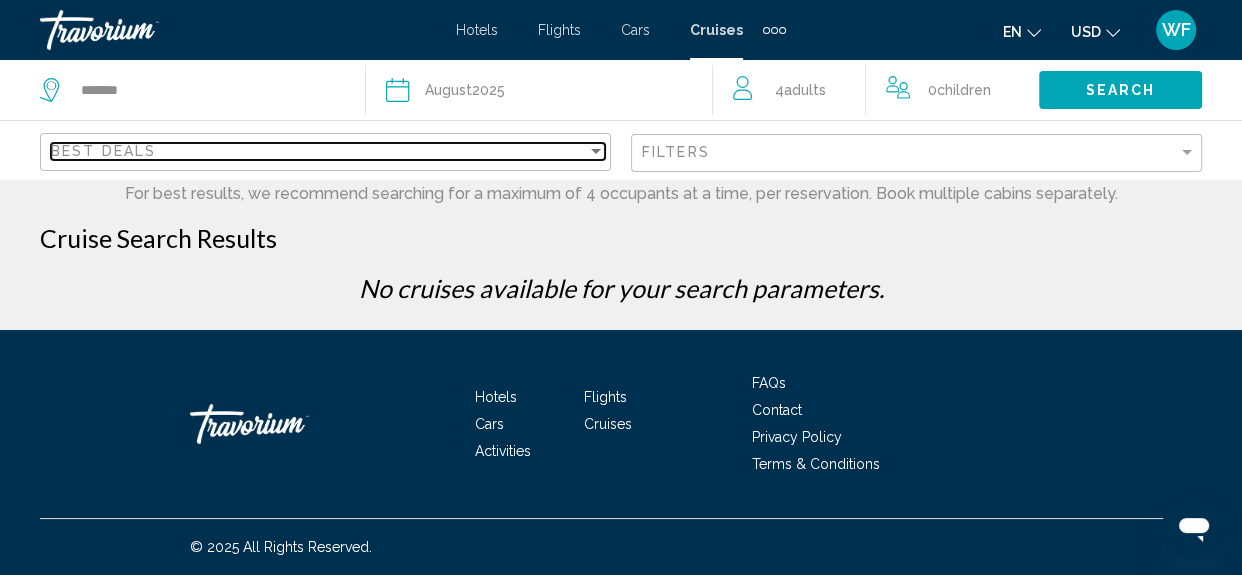 click at bounding box center (596, 151) 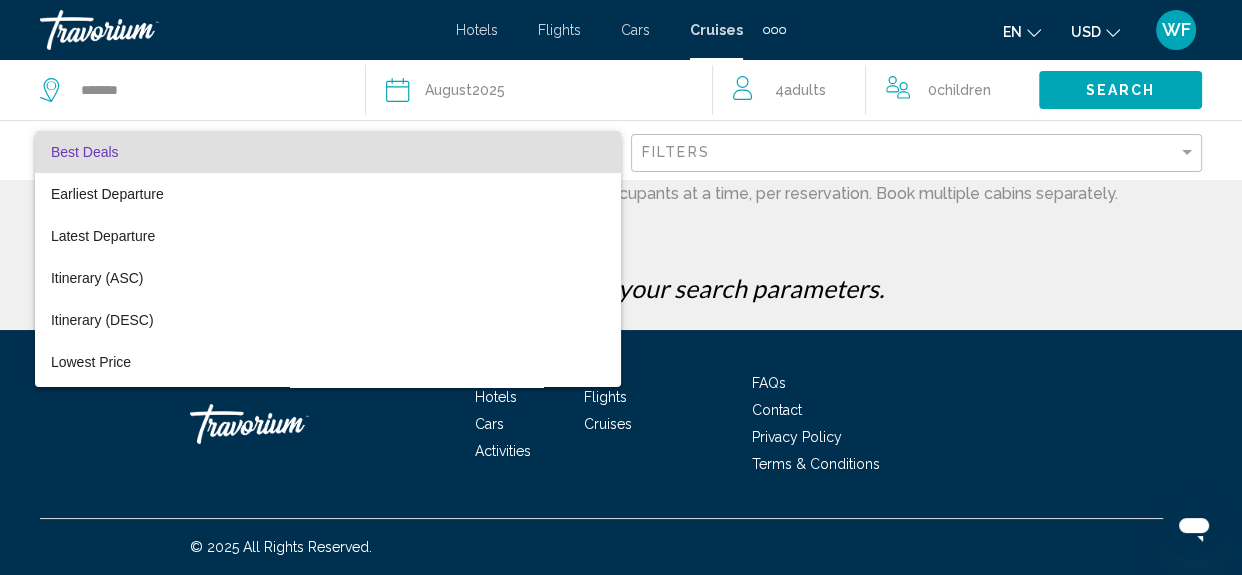 click at bounding box center [621, 287] 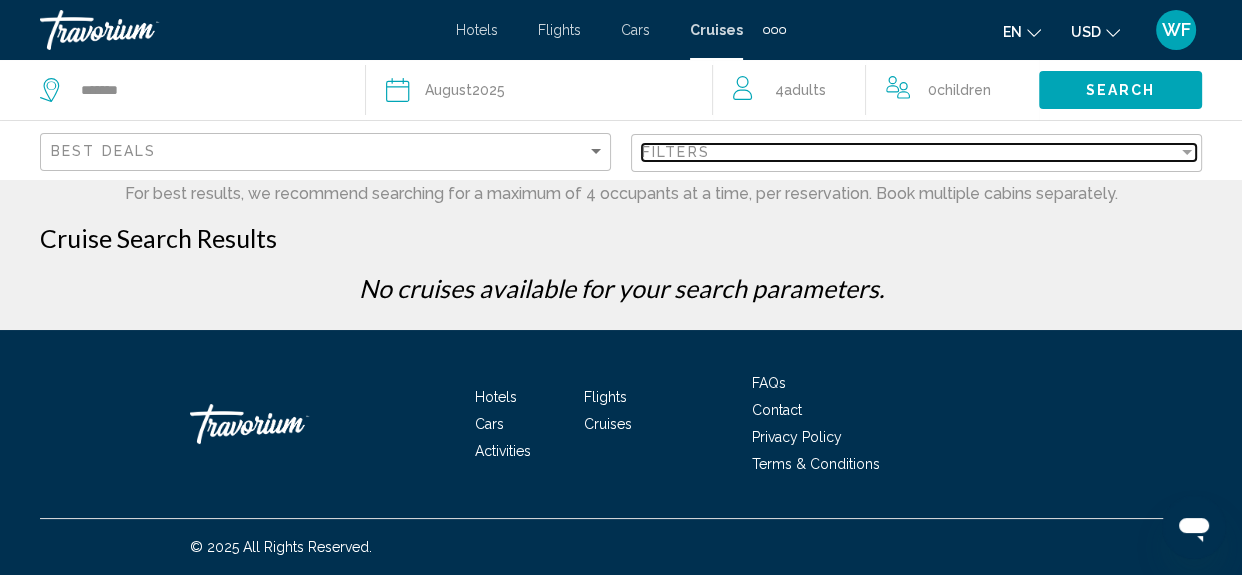 click at bounding box center [1187, 152] 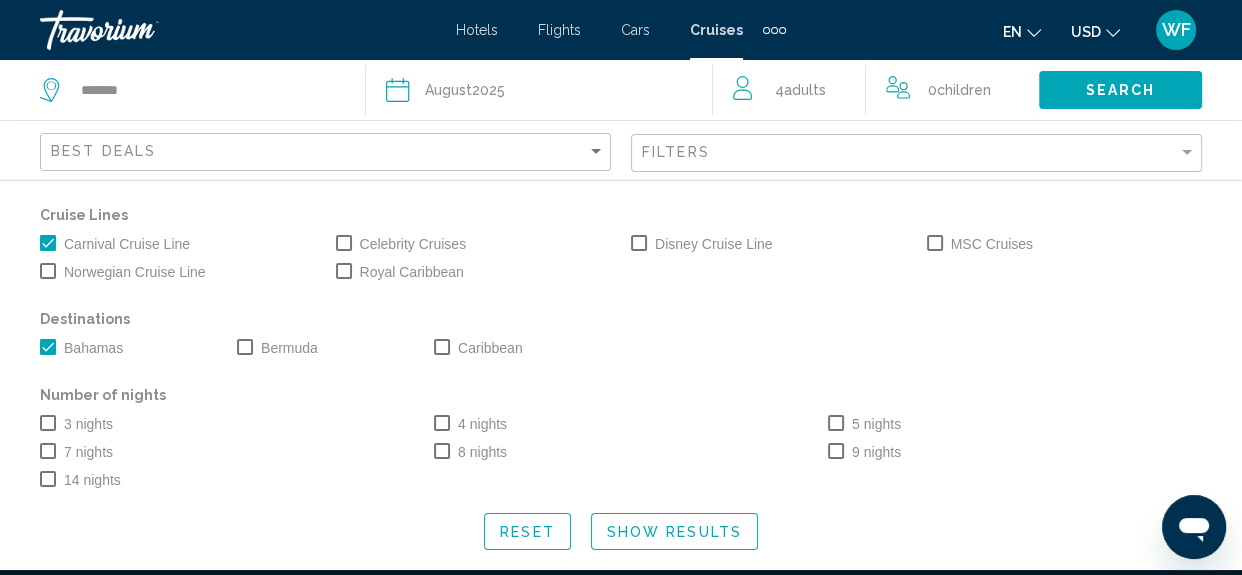 click on "Reset" 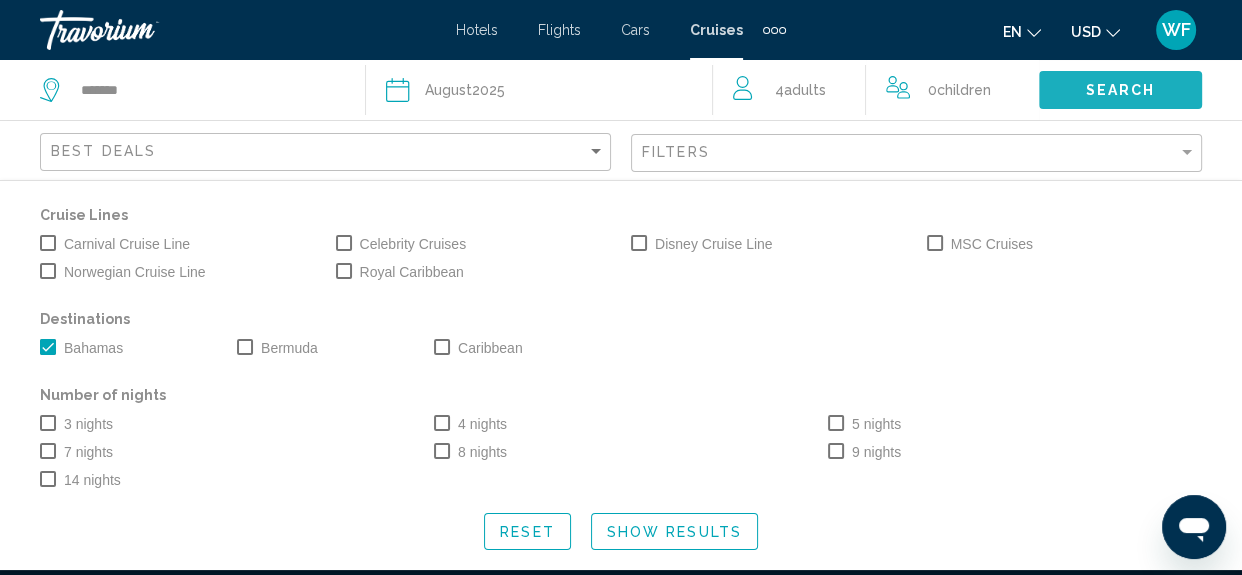 click on "Search" 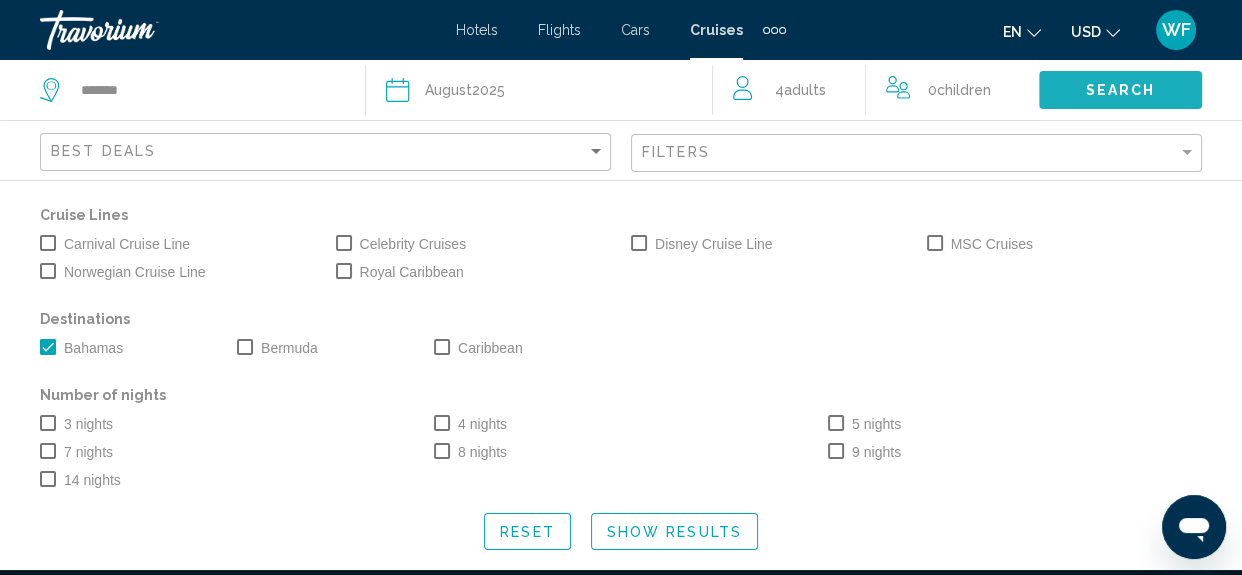click on "Search" 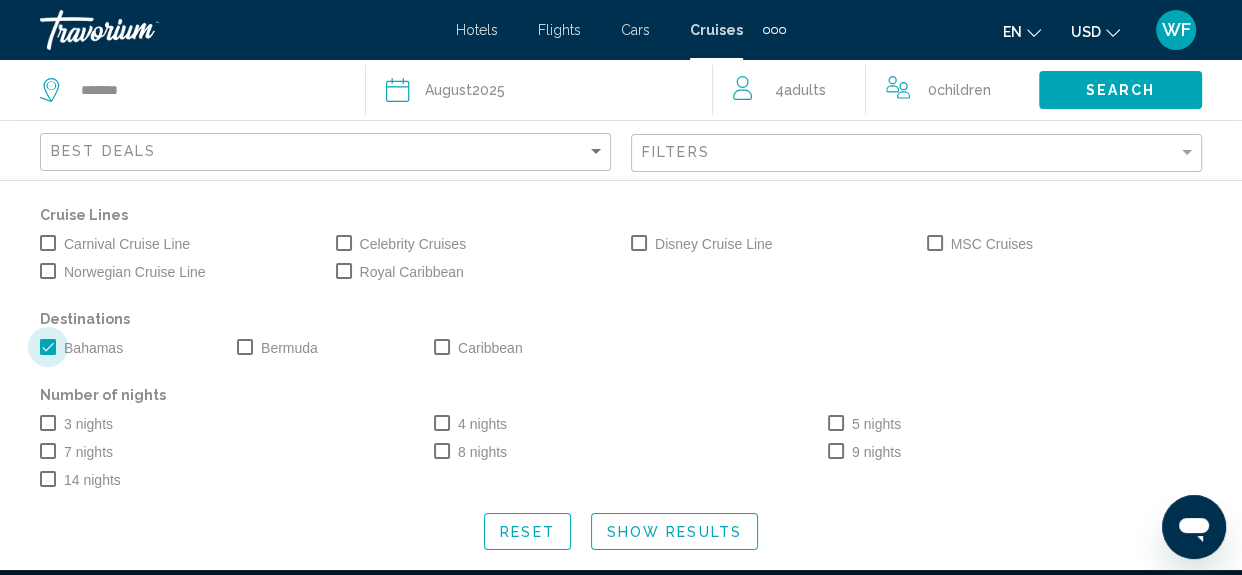 click at bounding box center (48, 347) 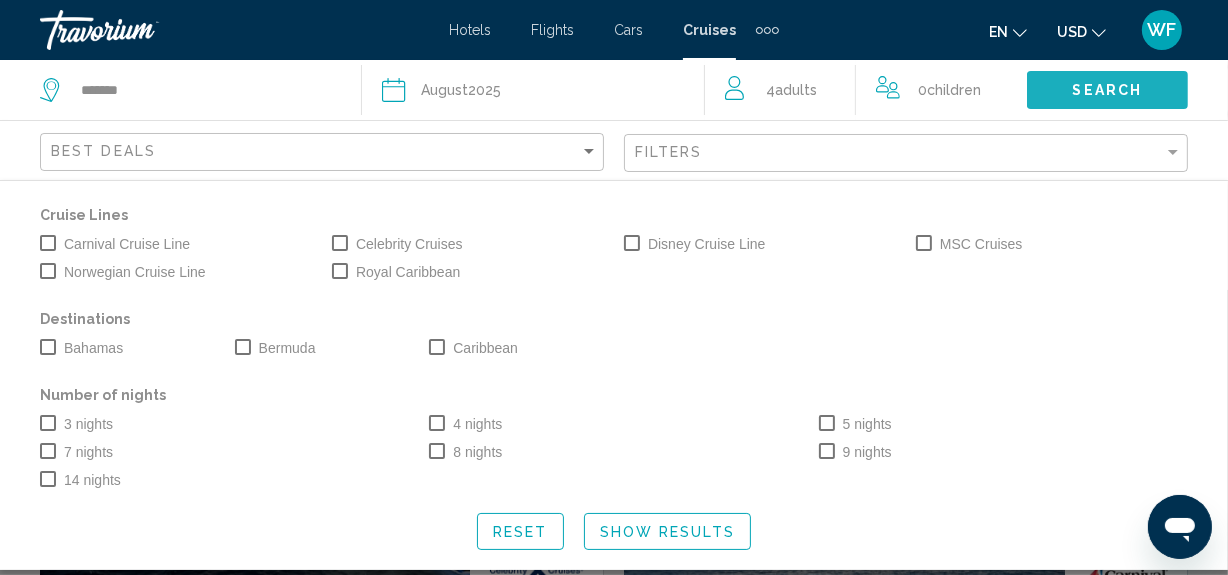 click on "Search" 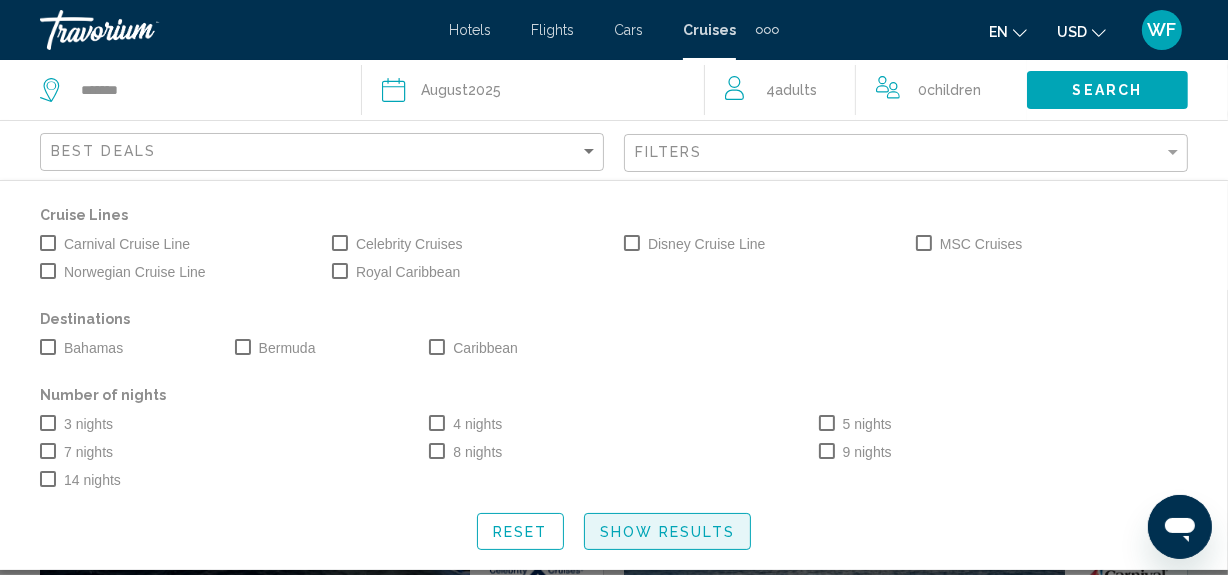 click on "Show Results" 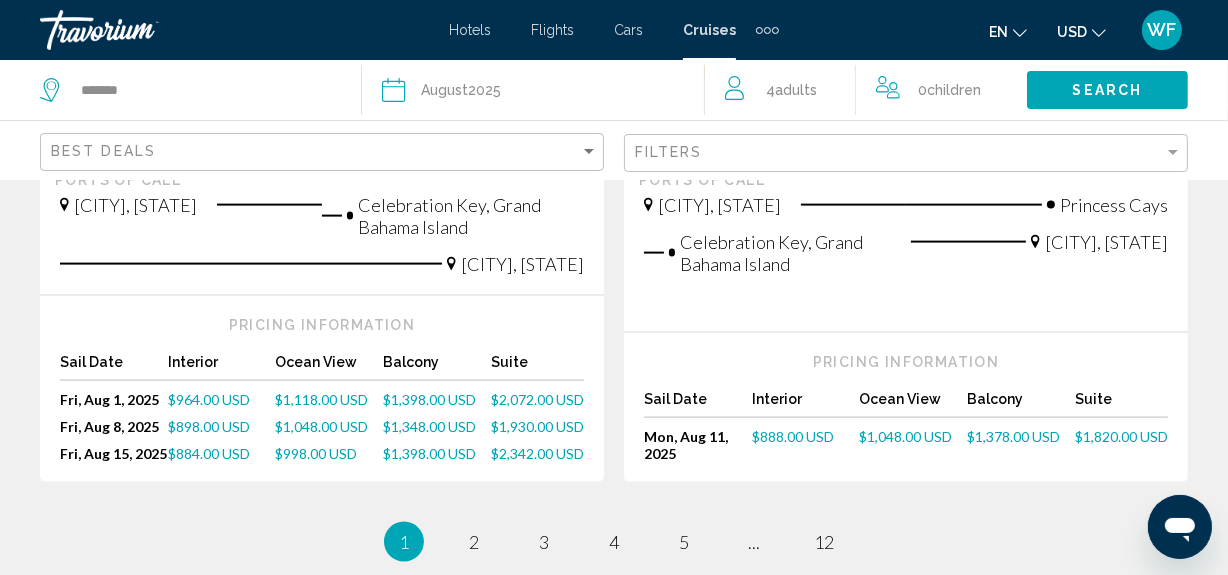 scroll, scrollTop: 2444, scrollLeft: 0, axis: vertical 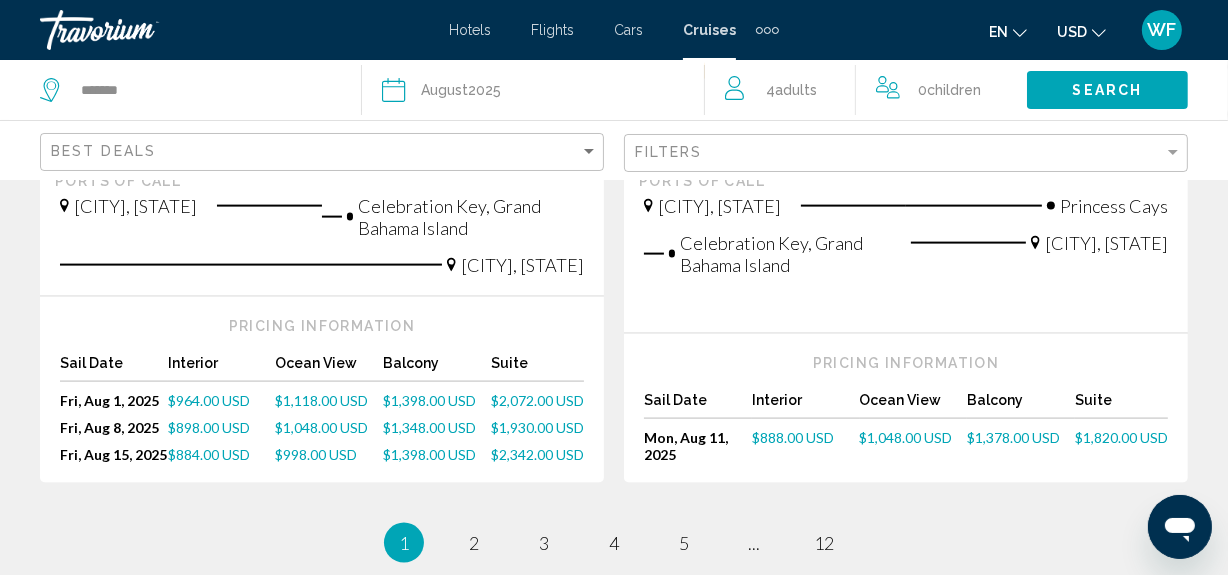 click on "$888.00 USD" at bounding box center [793, 437] 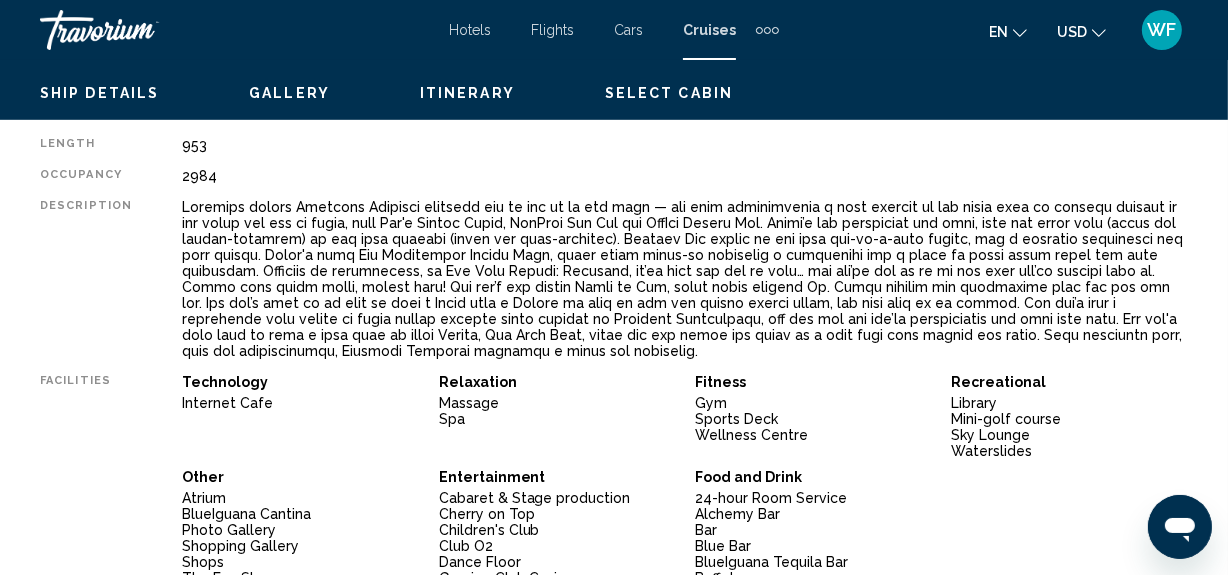 scroll, scrollTop: 792, scrollLeft: 0, axis: vertical 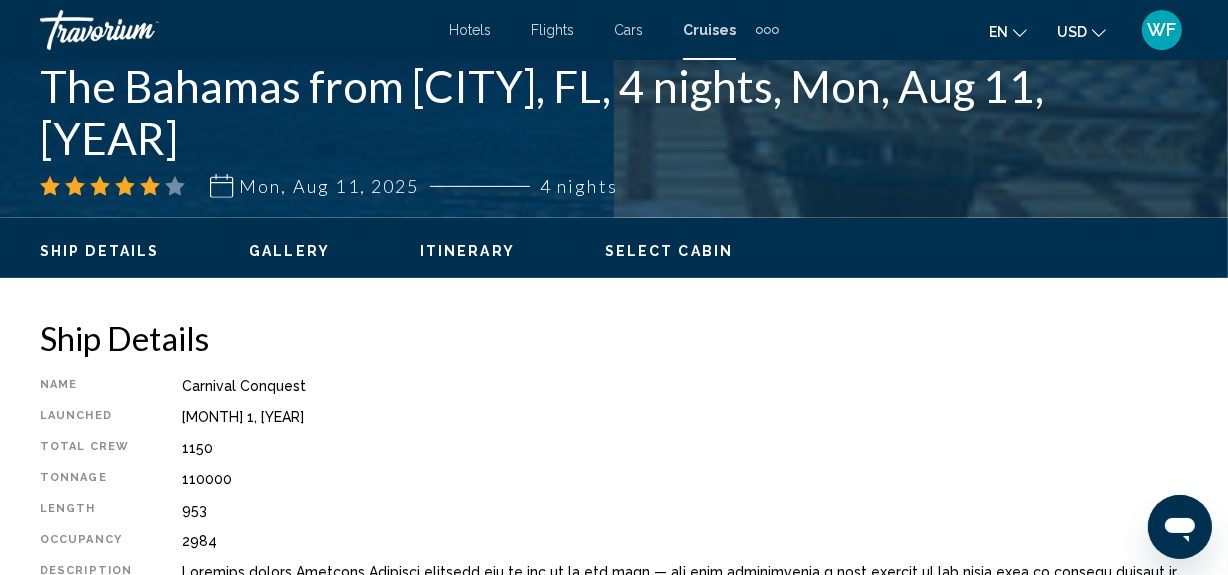 click on "Itinerary" at bounding box center (467, 251) 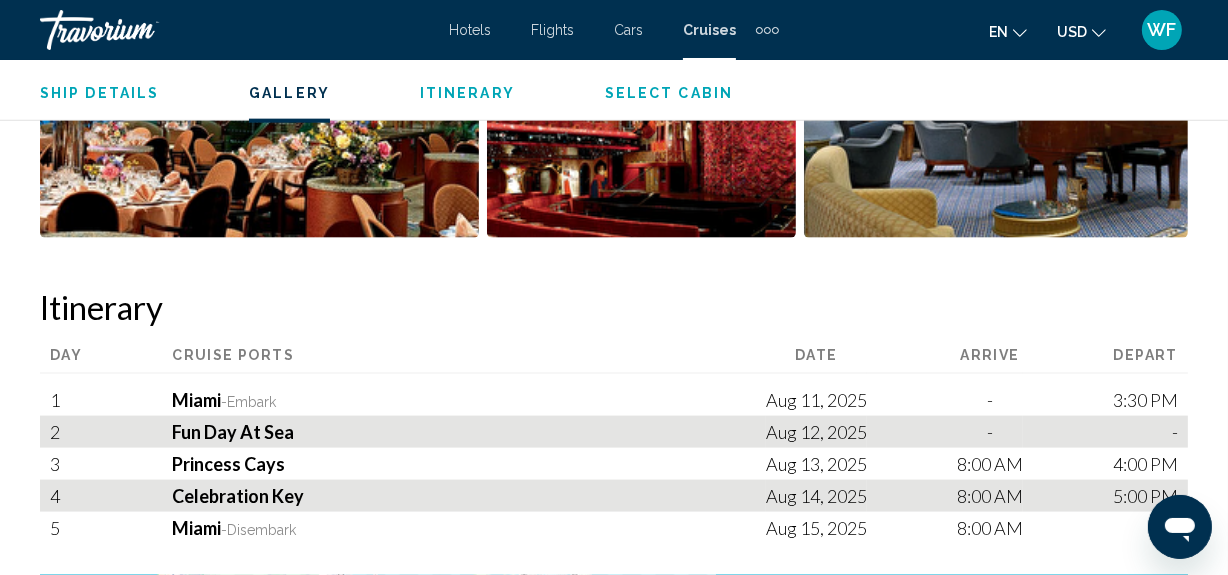scroll, scrollTop: 2240, scrollLeft: 0, axis: vertical 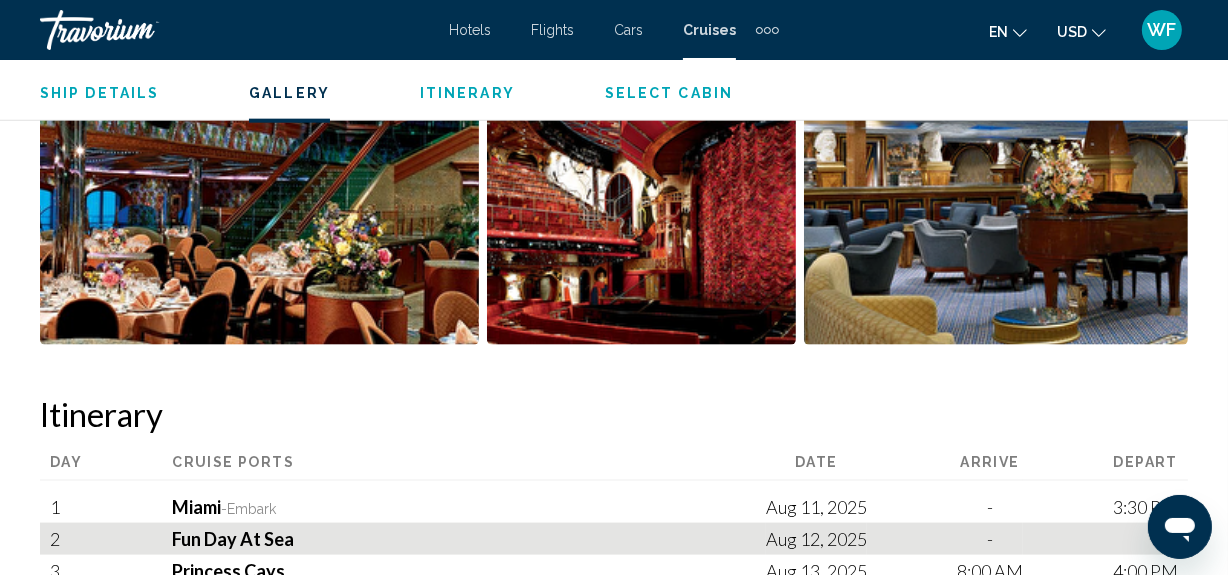 click on "Select Cabin" at bounding box center (669, 93) 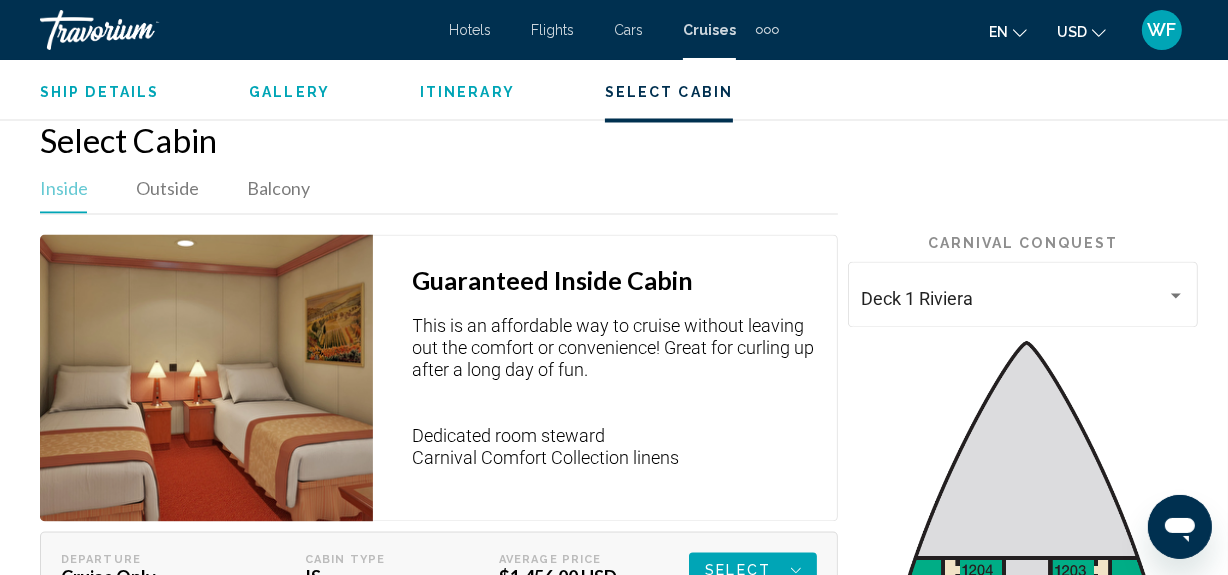 scroll, scrollTop: 3391, scrollLeft: 0, axis: vertical 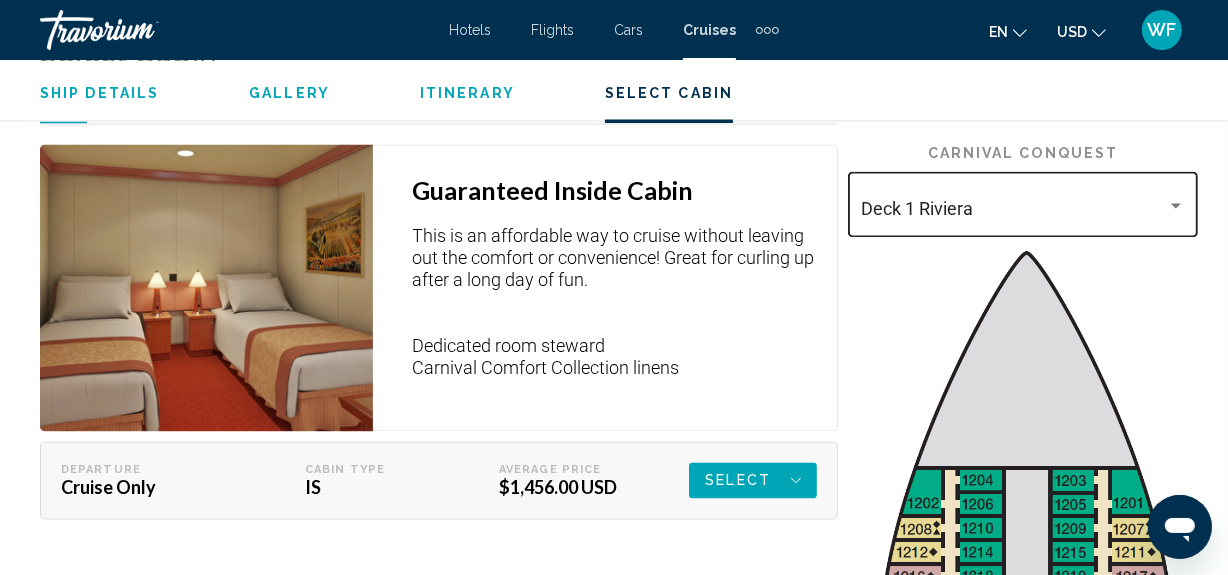 click at bounding box center (1176, 205) 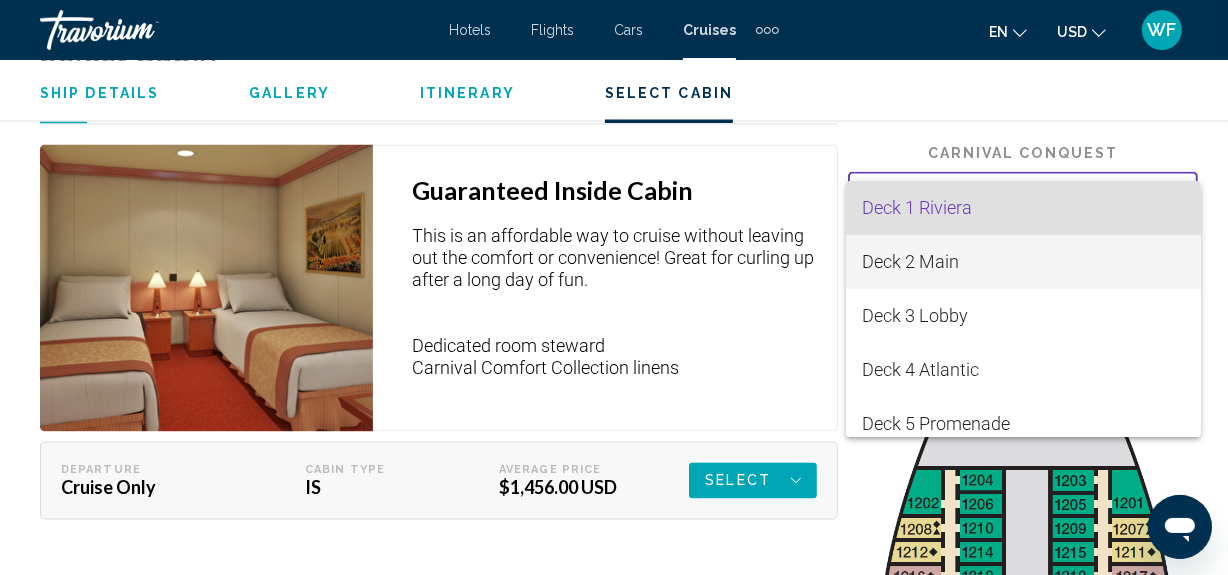 scroll, scrollTop: 90, scrollLeft: 0, axis: vertical 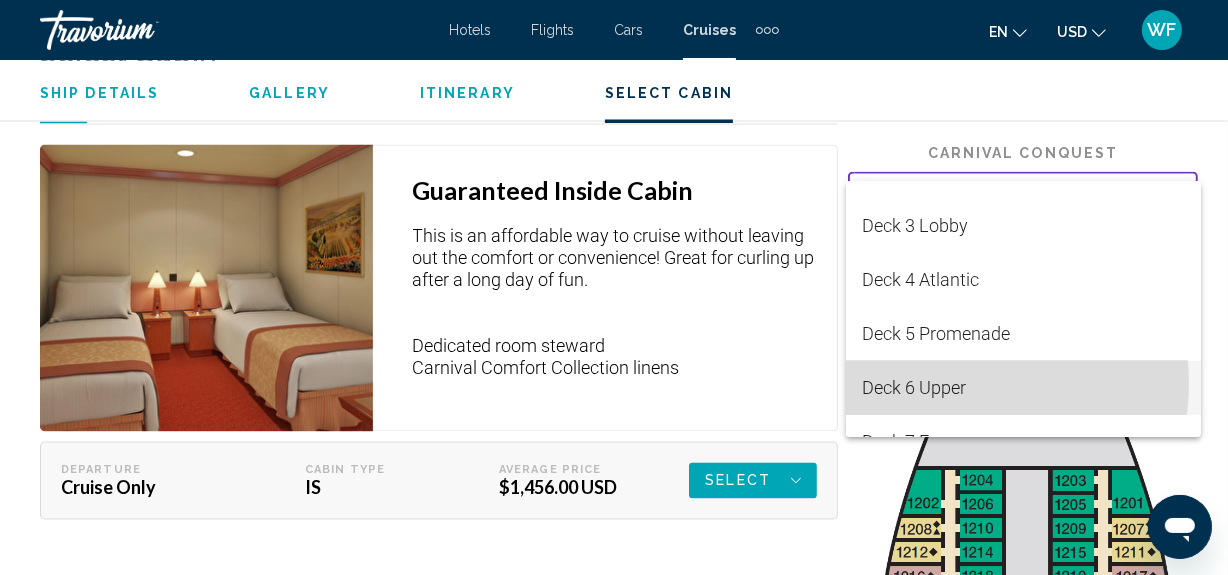 click on "Deck 6 Upper" at bounding box center (1023, 388) 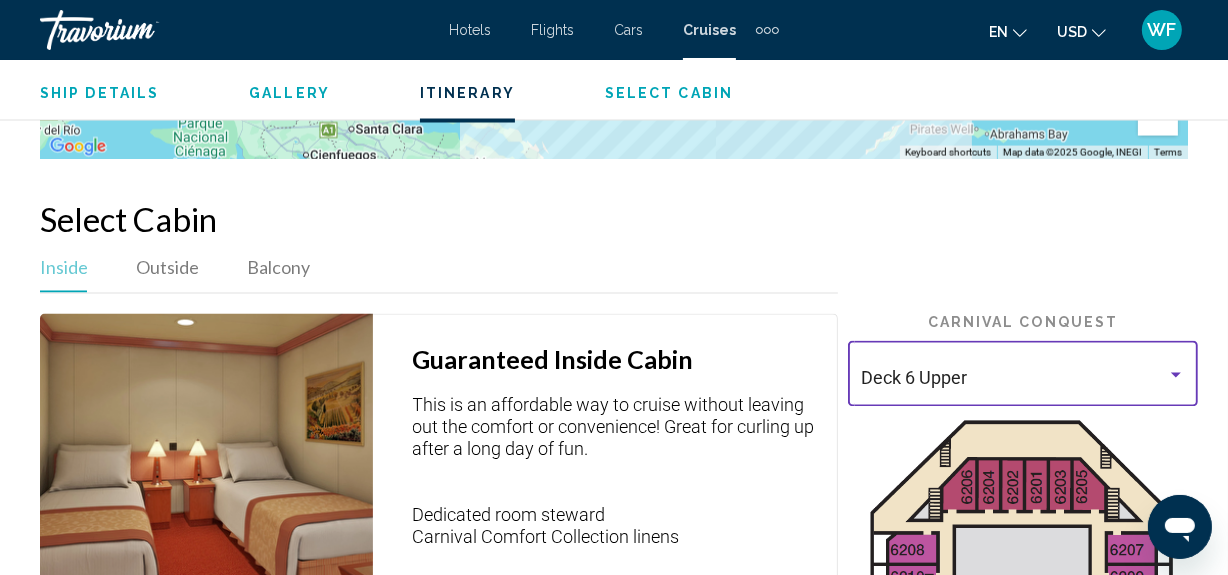 scroll, scrollTop: 3210, scrollLeft: 0, axis: vertical 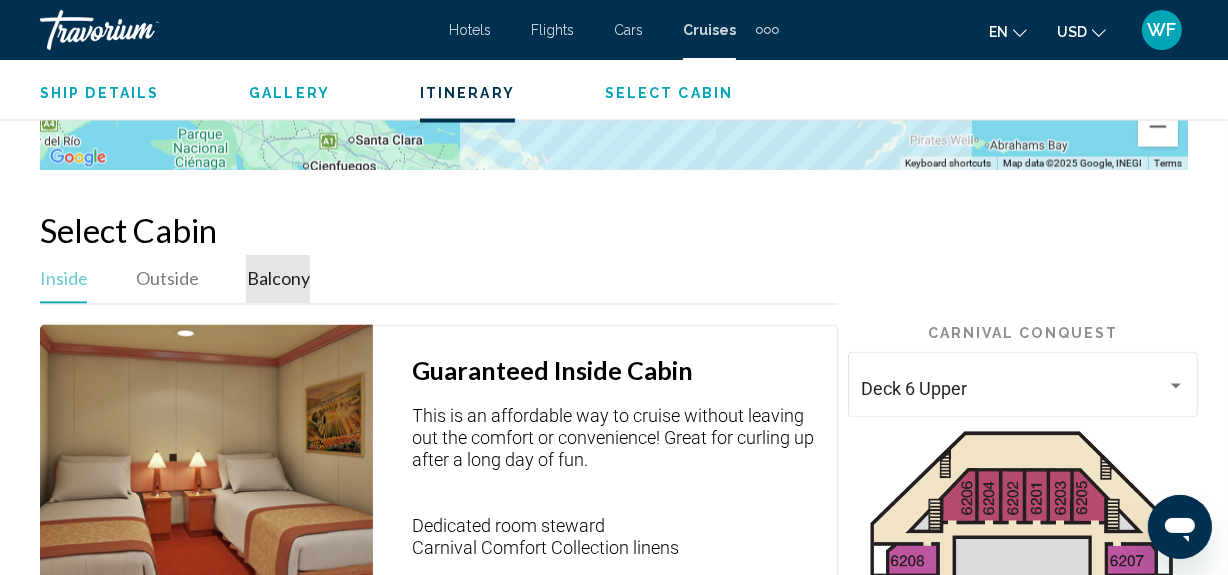 click on "Balcony" at bounding box center [278, 279] 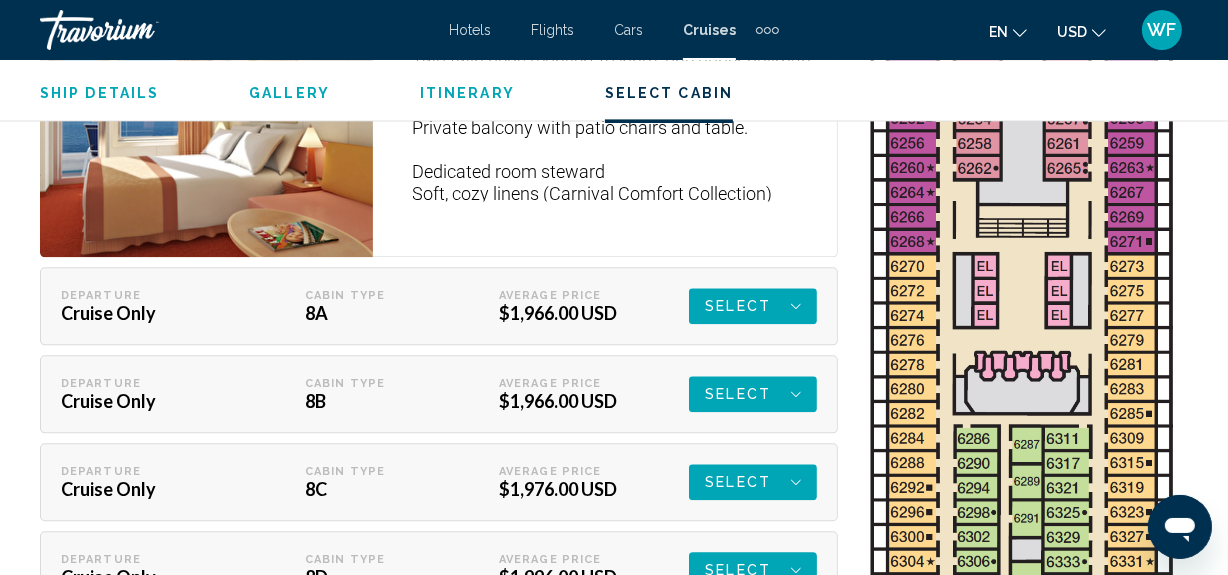scroll, scrollTop: 4000, scrollLeft: 0, axis: vertical 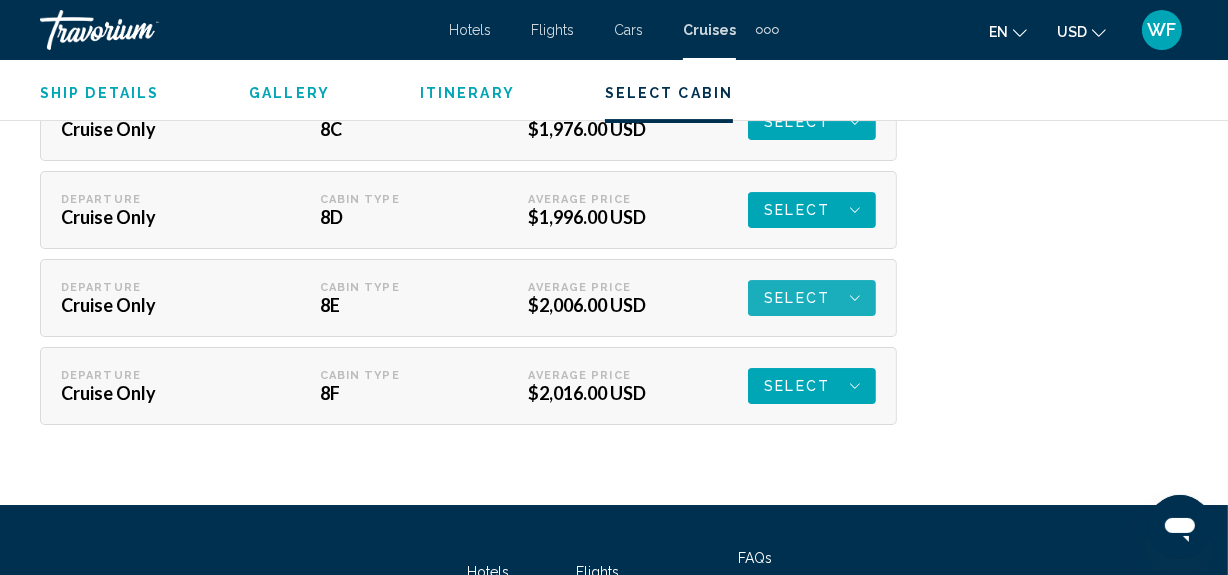 click 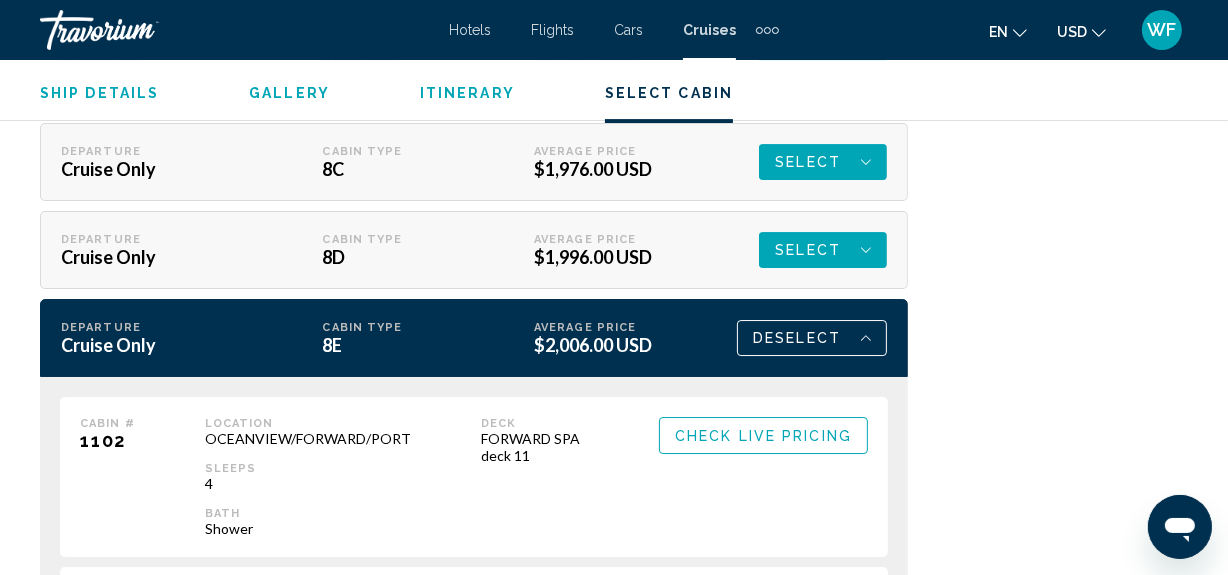 scroll, scrollTop: 6000, scrollLeft: 0, axis: vertical 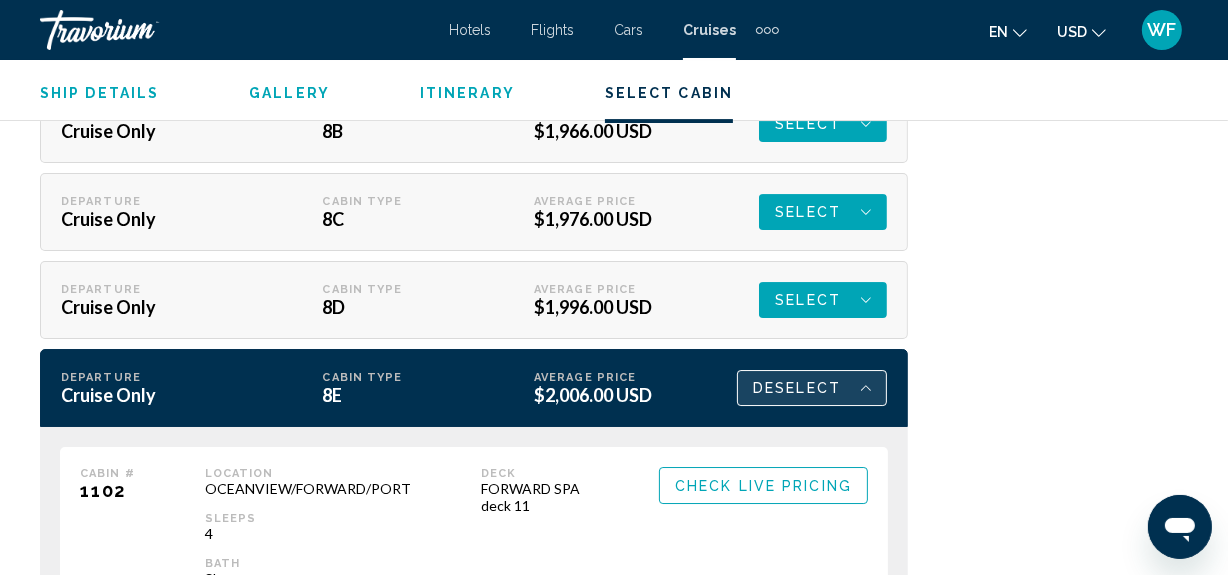 click on "Deselect" at bounding box center [812, 388] 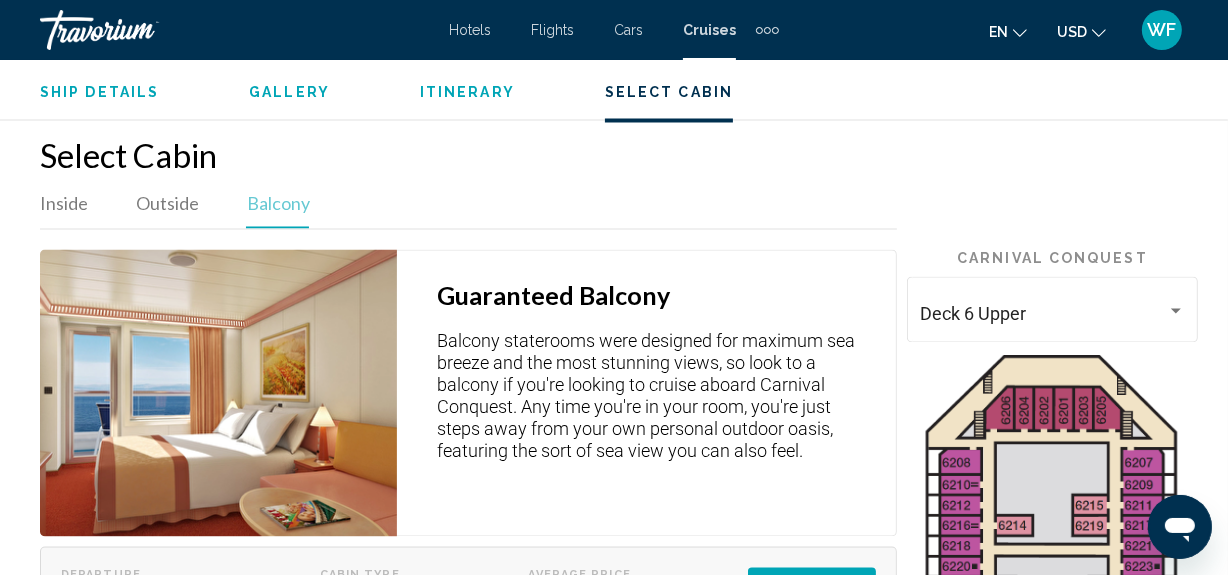 scroll, scrollTop: 3272, scrollLeft: 0, axis: vertical 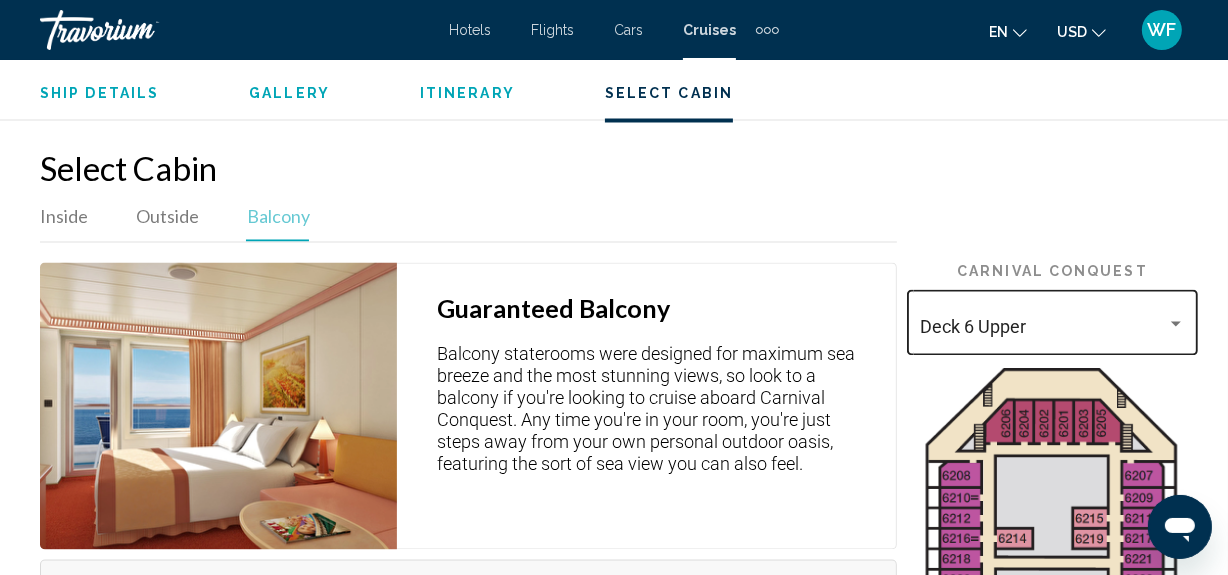 click on "Deck 6 Upper" at bounding box center [1052, 320] 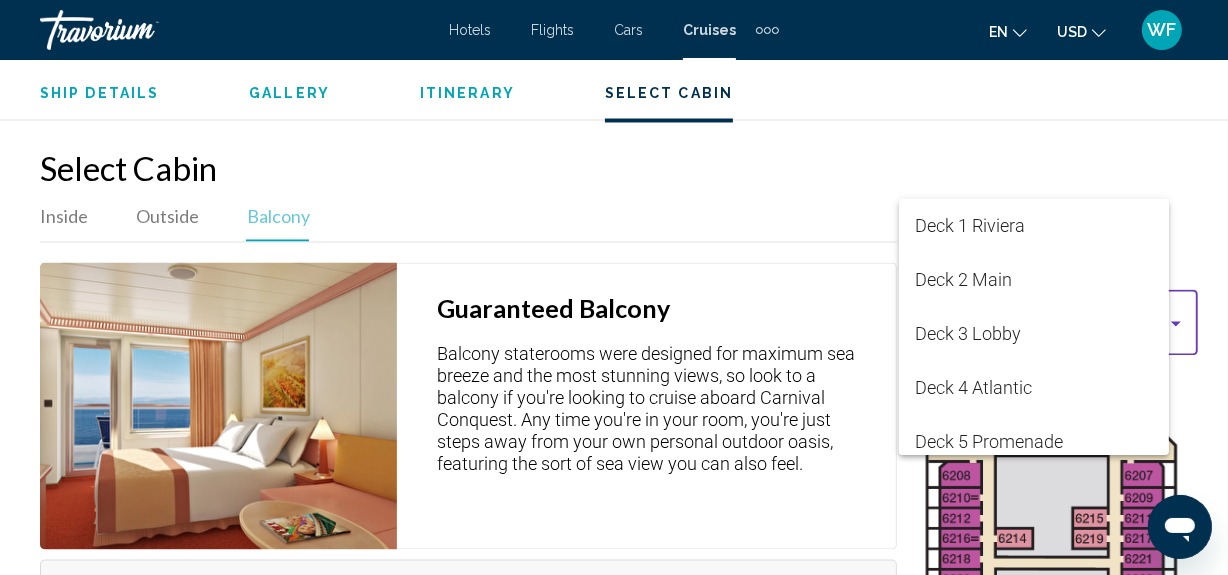 scroll, scrollTop: 169, scrollLeft: 0, axis: vertical 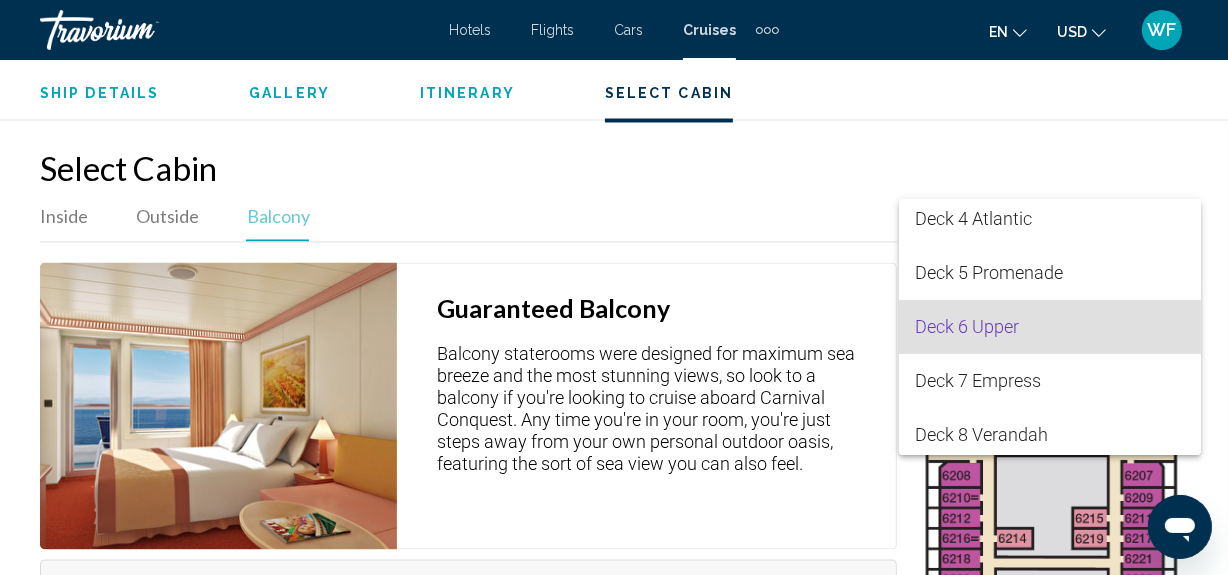 click on "Deck 6 Upper" at bounding box center (1050, 327) 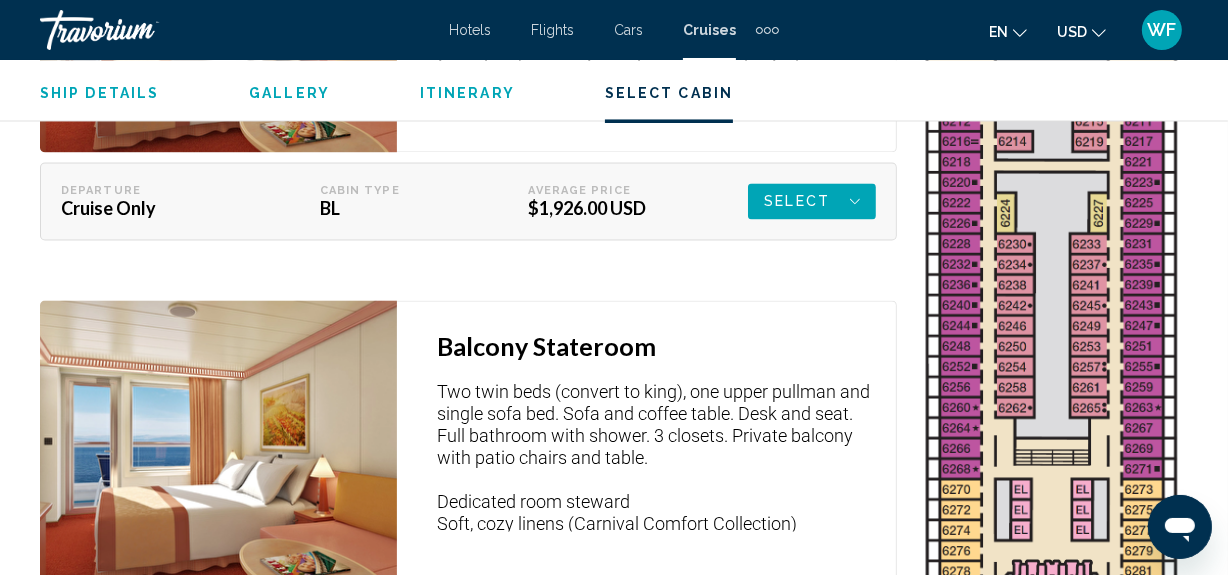 scroll, scrollTop: 3727, scrollLeft: 0, axis: vertical 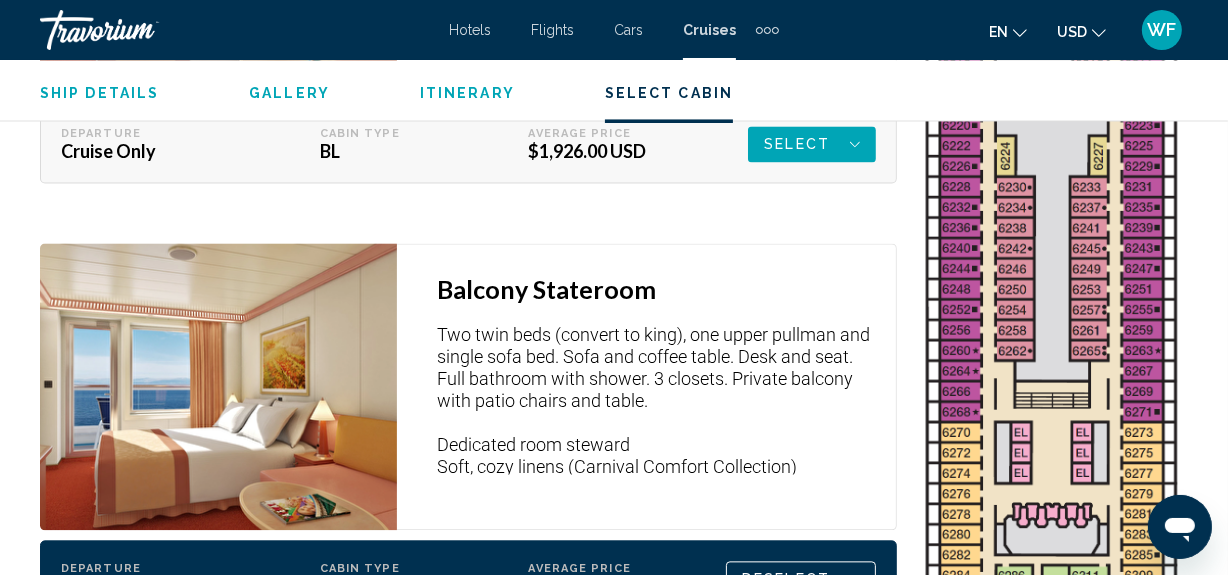 click at bounding box center (1052, 841) 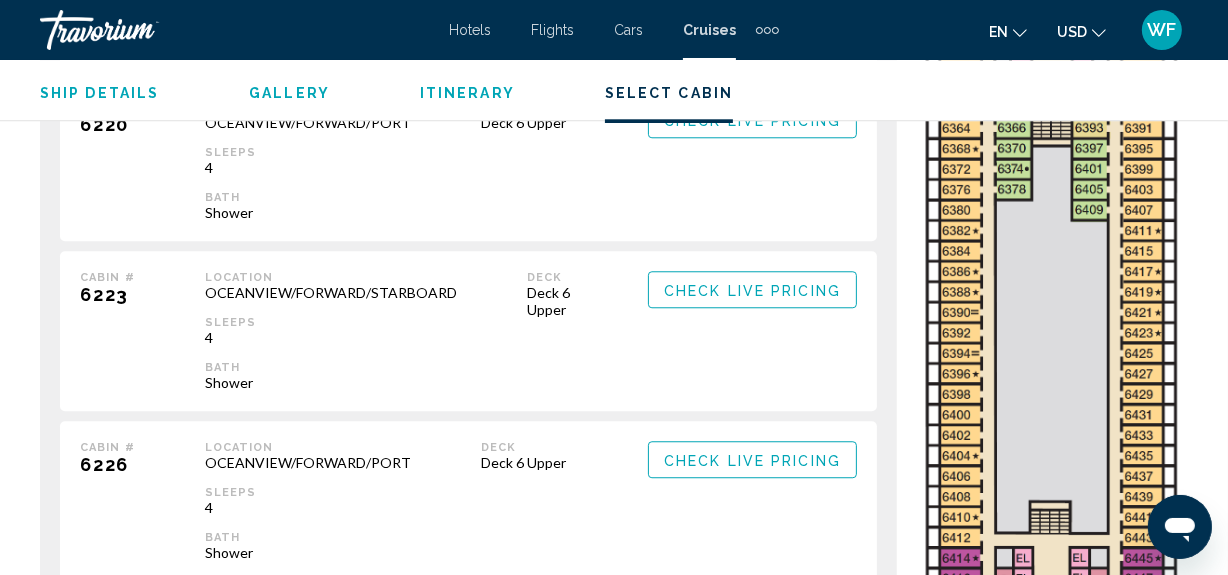 scroll, scrollTop: 4628, scrollLeft: 0, axis: vertical 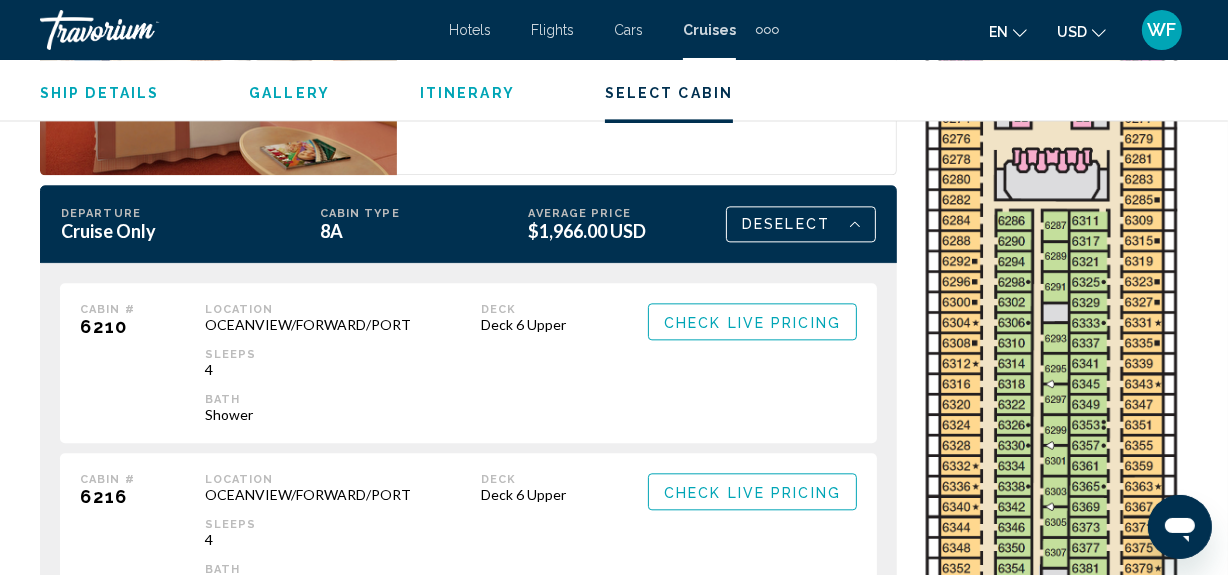 click on "Check Live Pricing" at bounding box center [752, 322] 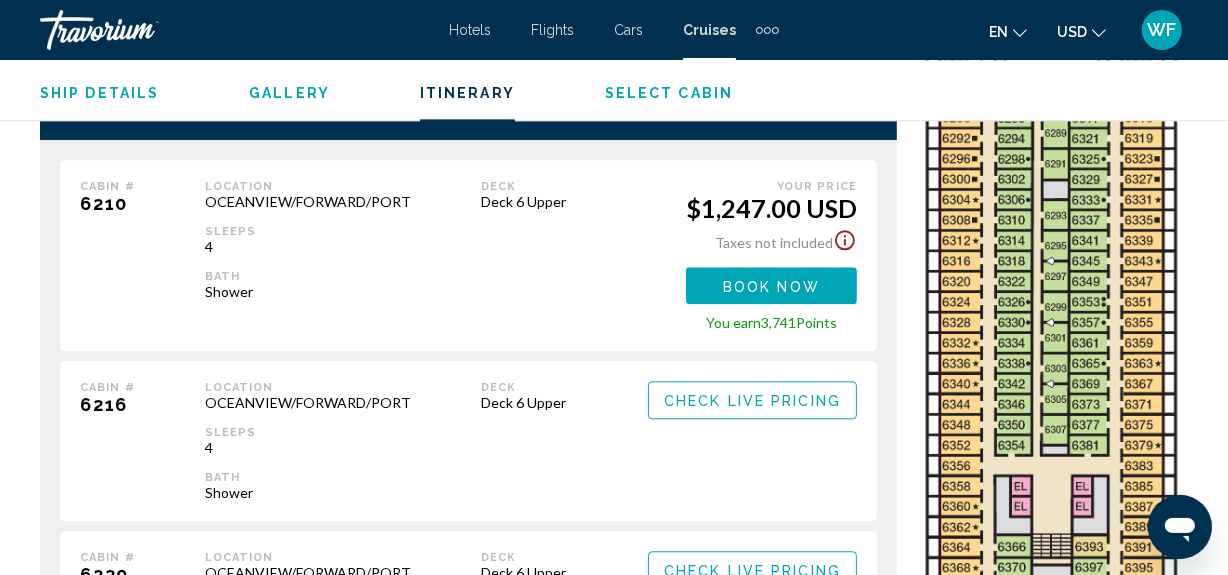 scroll, scrollTop: 4173, scrollLeft: 0, axis: vertical 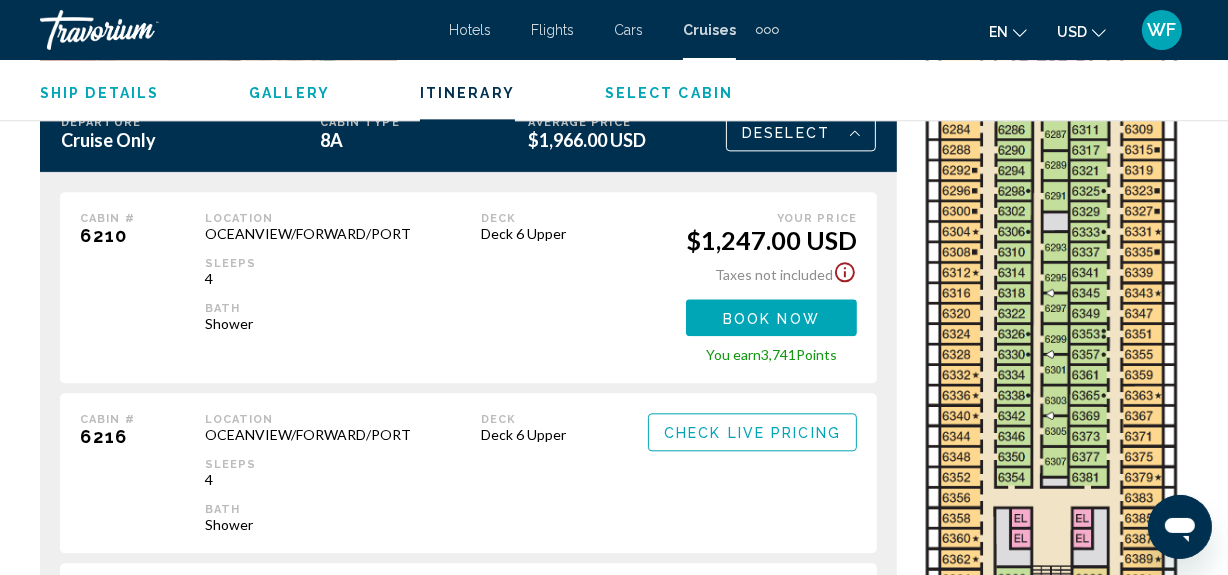 click 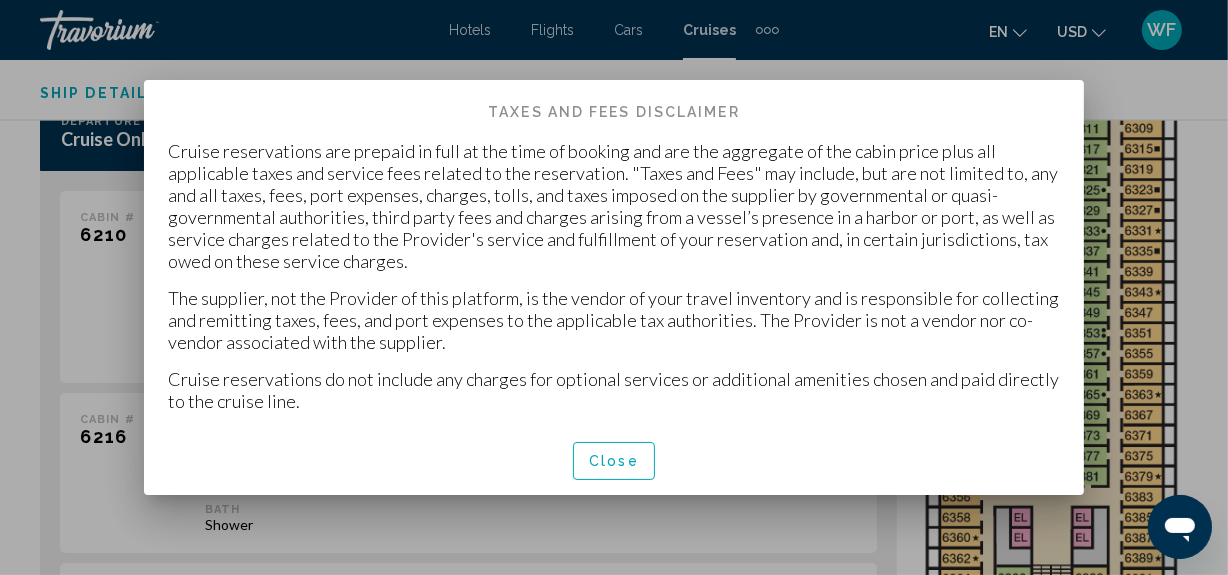 scroll, scrollTop: 0, scrollLeft: 0, axis: both 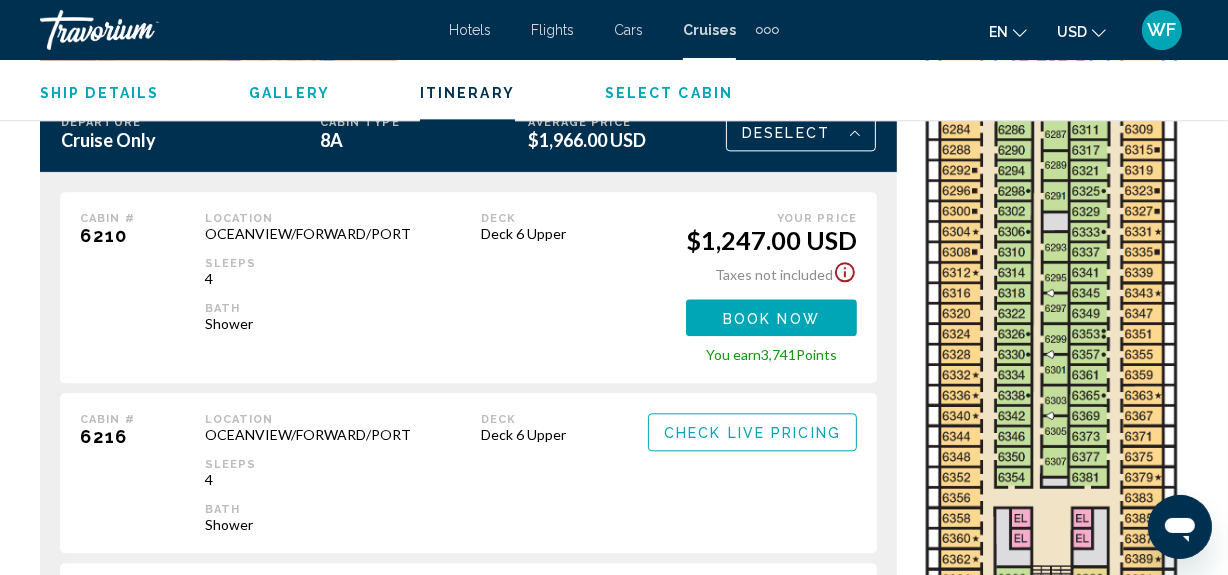 click on "Book now" at bounding box center [771, 318] 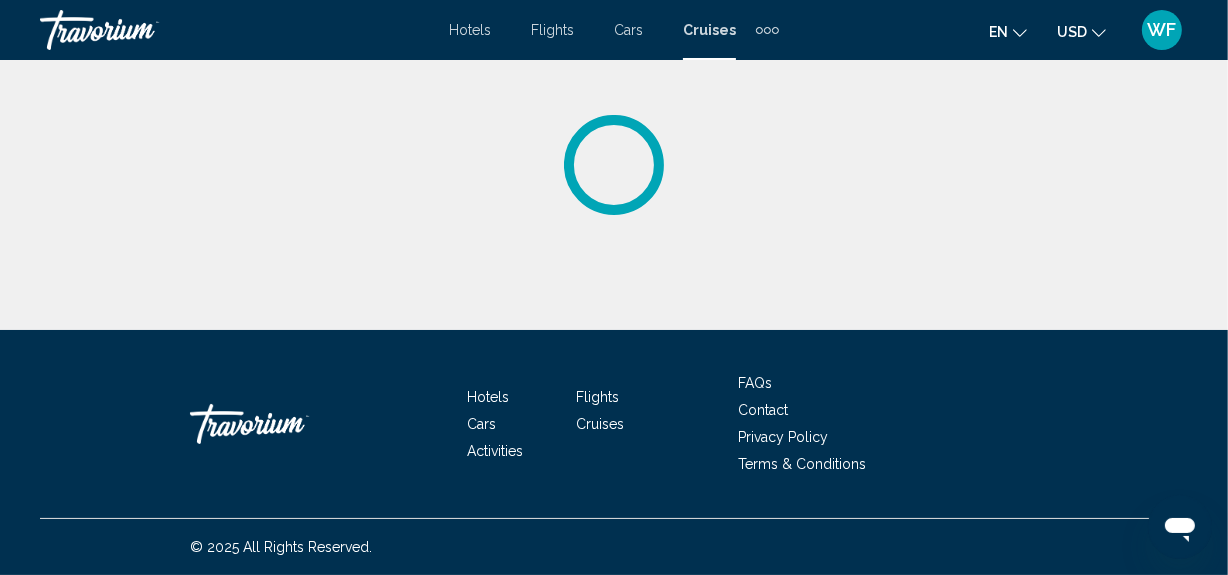 scroll, scrollTop: 0, scrollLeft: 0, axis: both 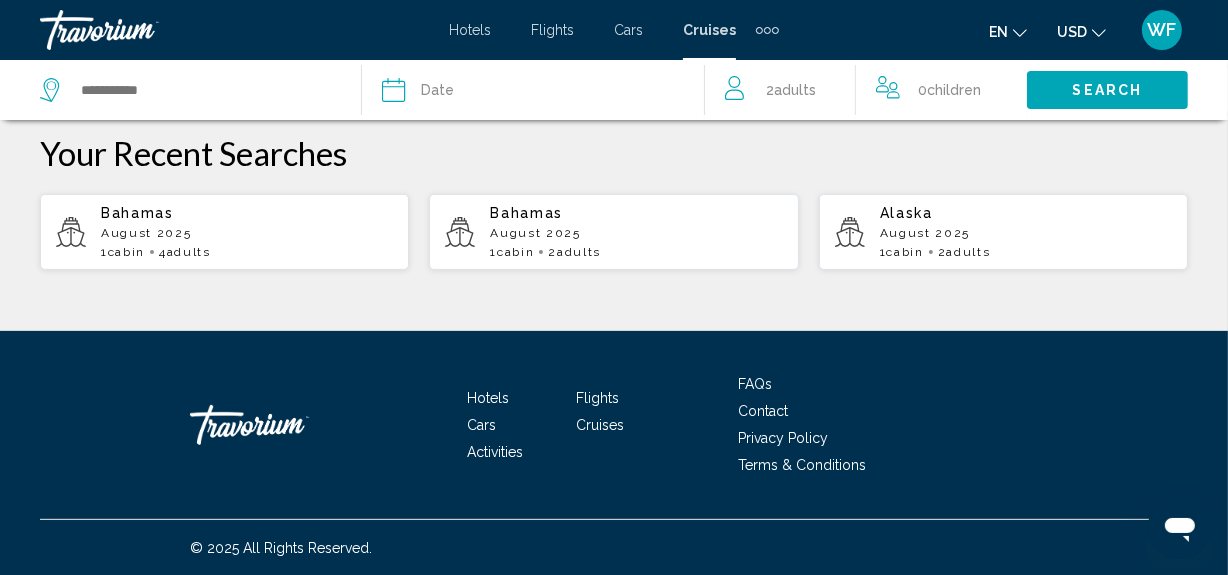 click on "Bahamas" at bounding box center [526, 213] 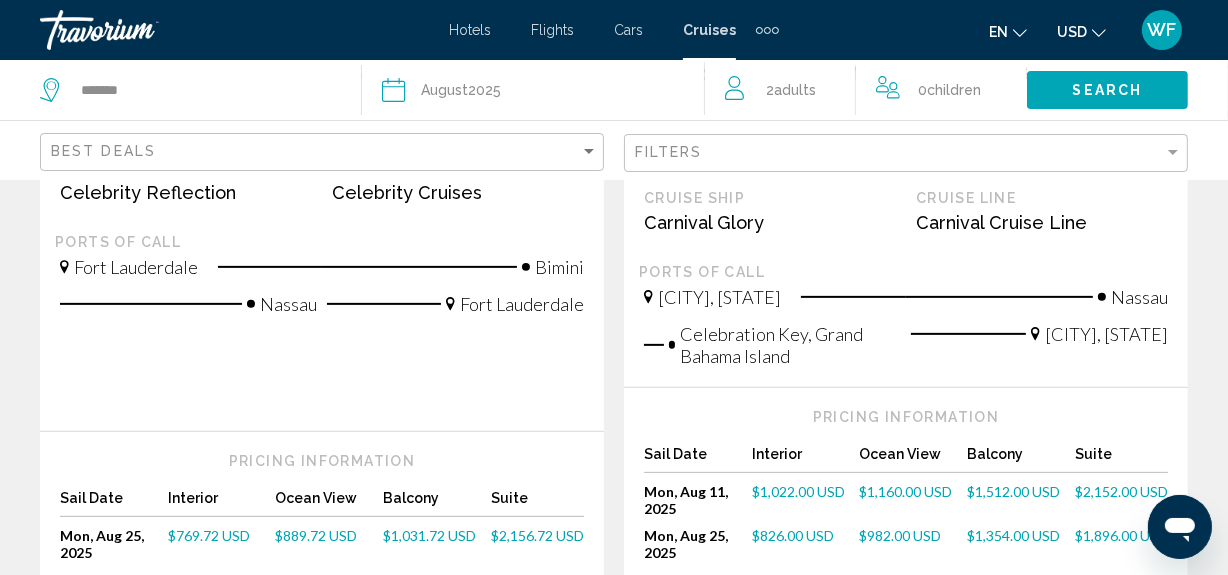 scroll, scrollTop: 0, scrollLeft: 0, axis: both 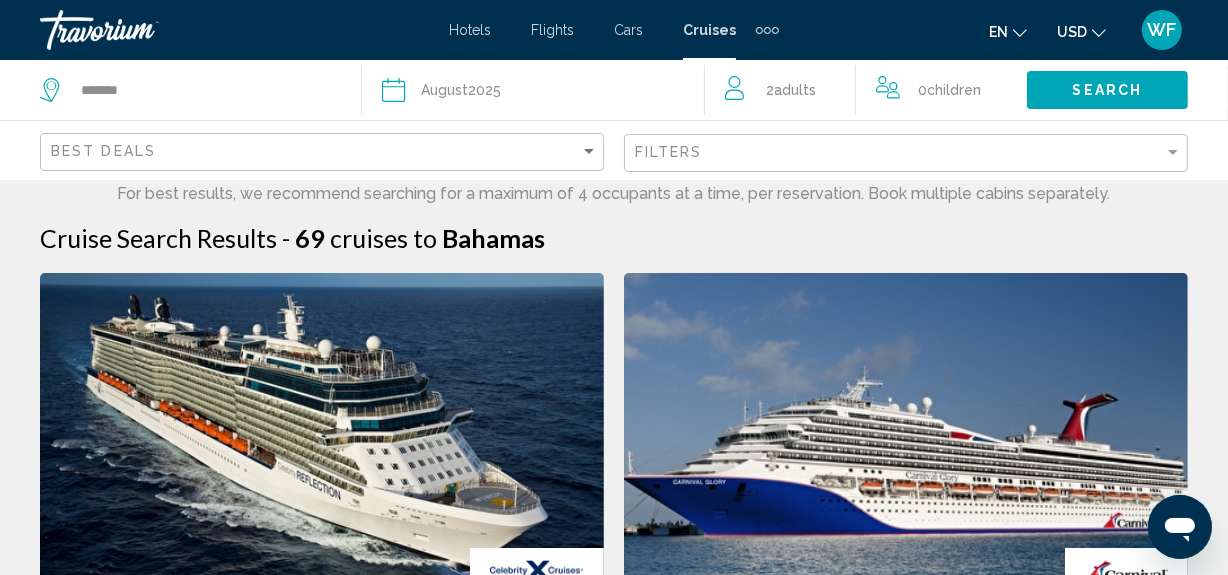 click on "Adults" 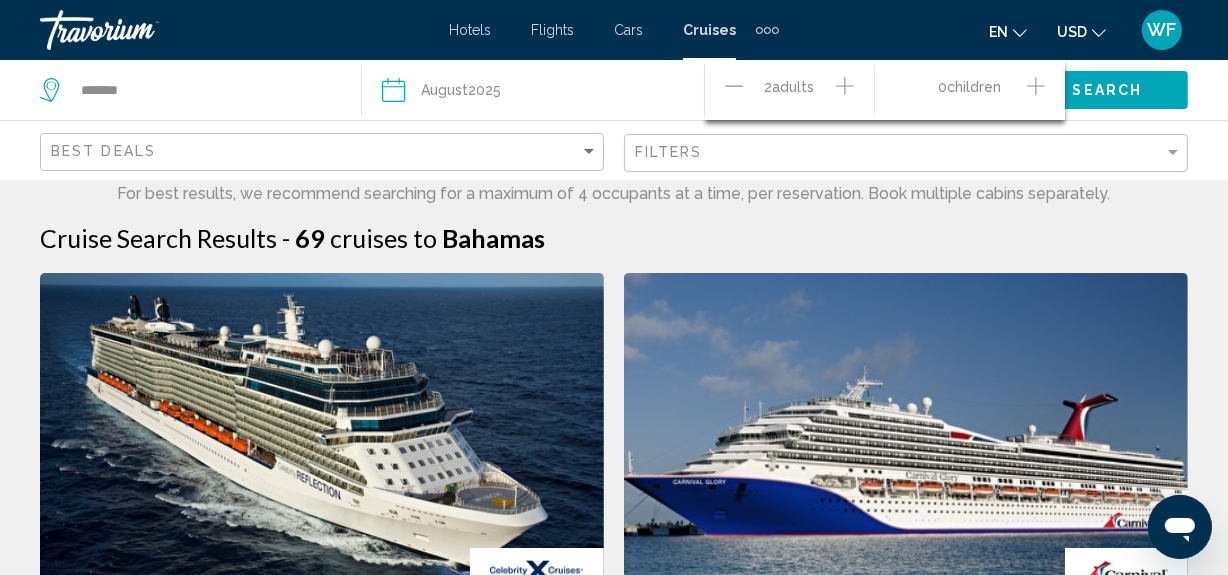 click 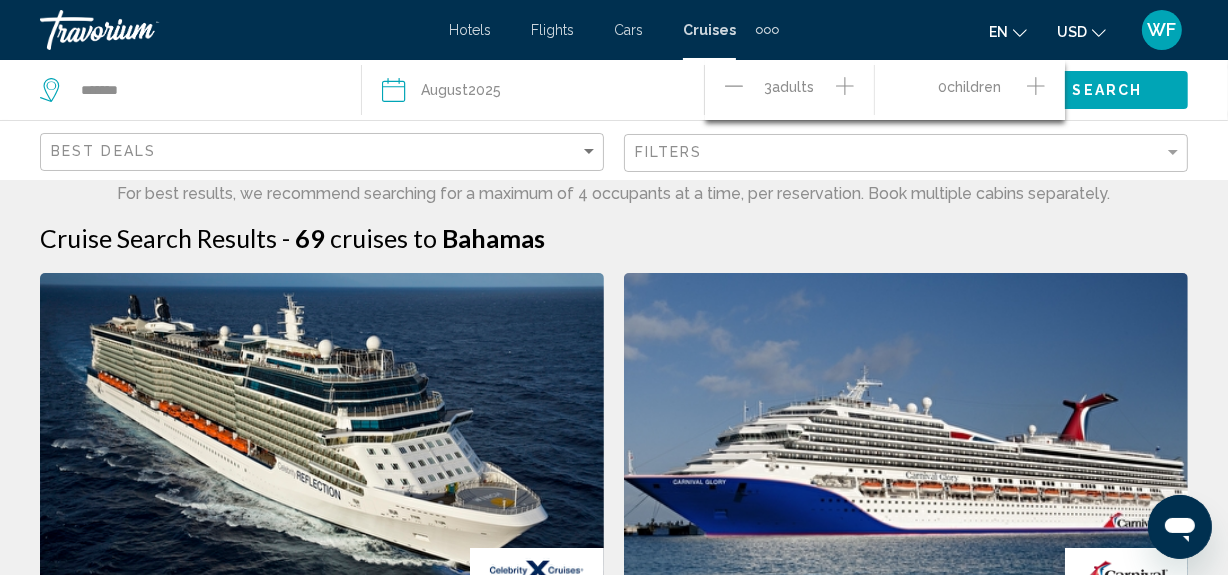click 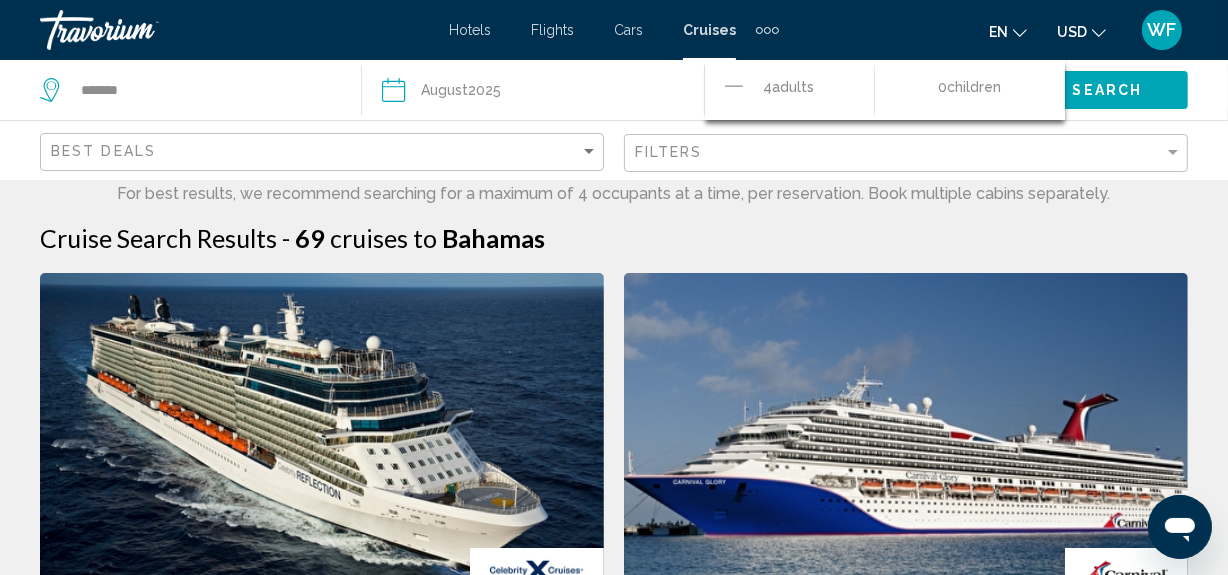 click on "Best Deals Filters" 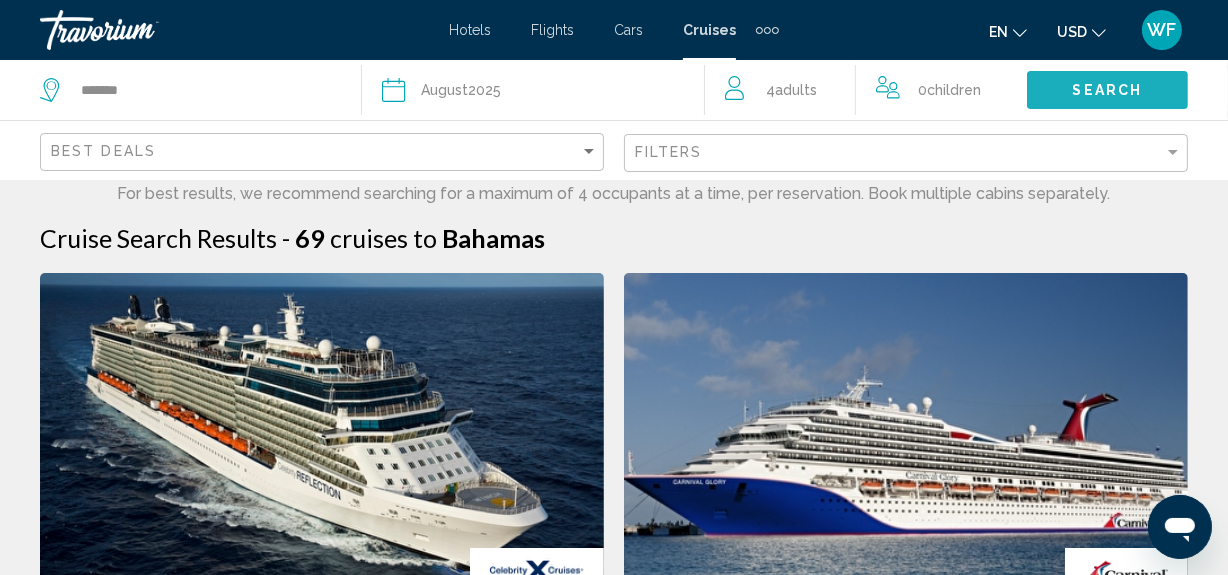 click on "Search" 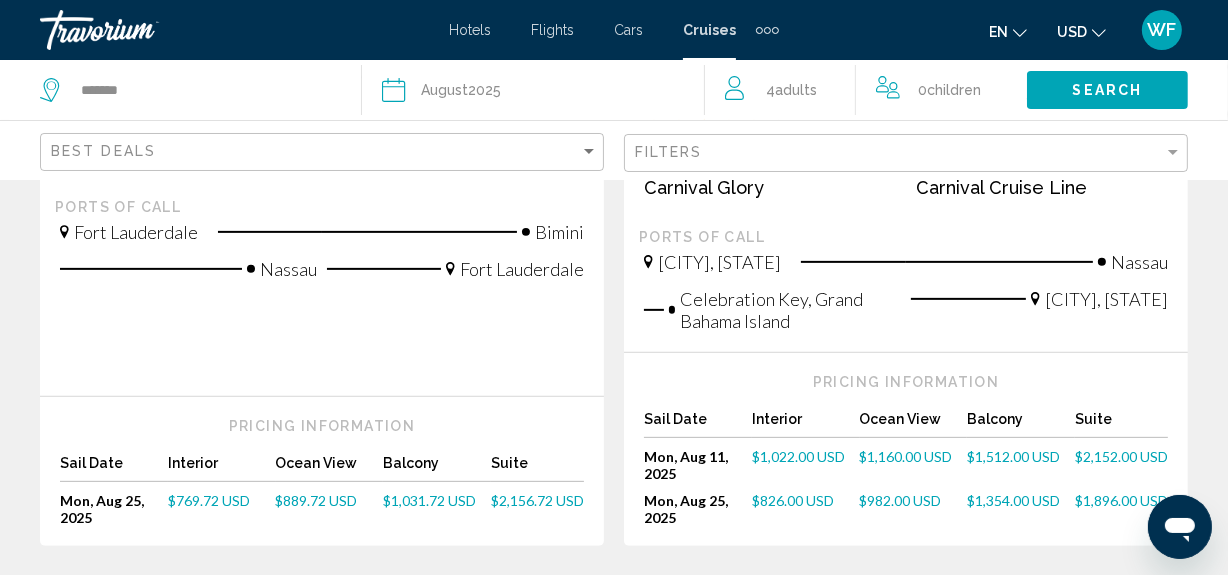 scroll, scrollTop: 636, scrollLeft: 0, axis: vertical 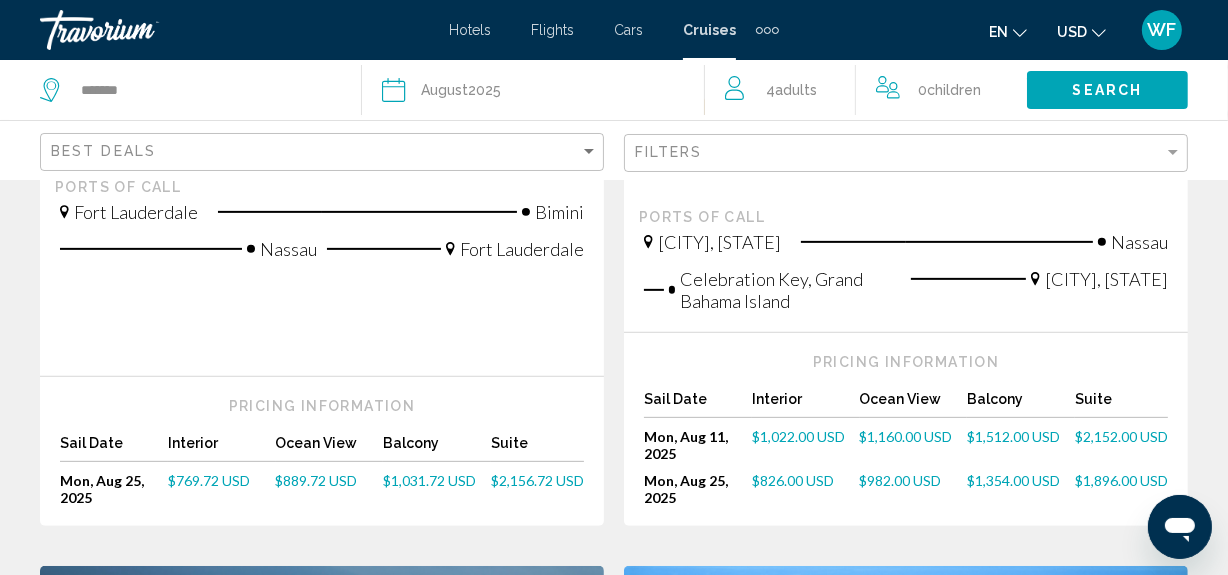 click on "$1,512.00 USD" at bounding box center (1013, 436) 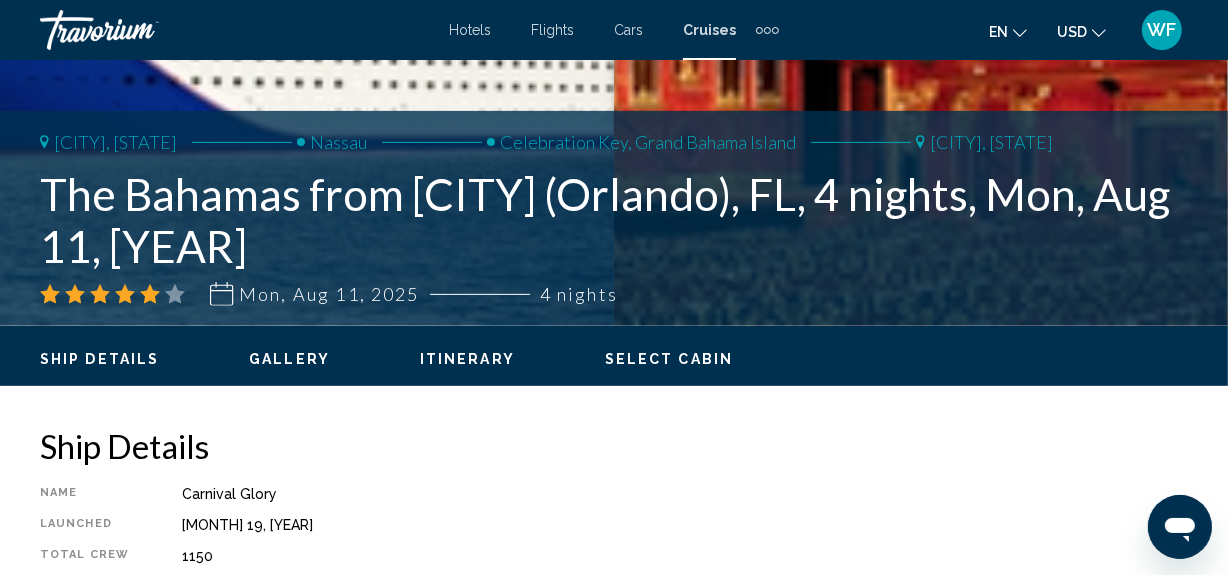 scroll, scrollTop: 727, scrollLeft: 0, axis: vertical 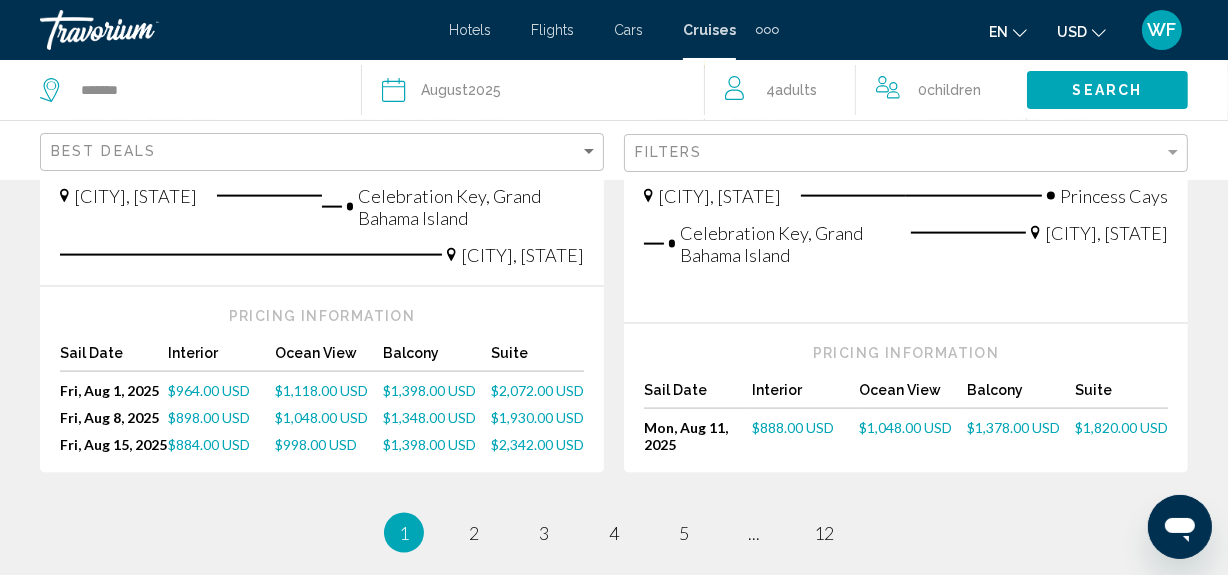 click on "$1,378.00 USD" at bounding box center (1013, 427) 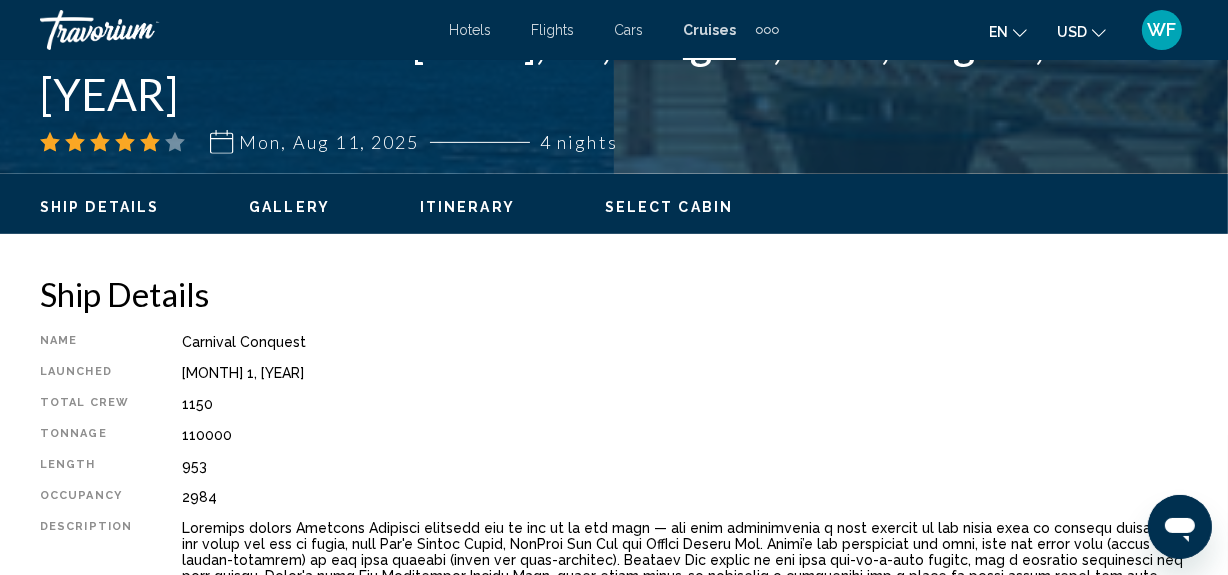 scroll, scrollTop: 883, scrollLeft: 0, axis: vertical 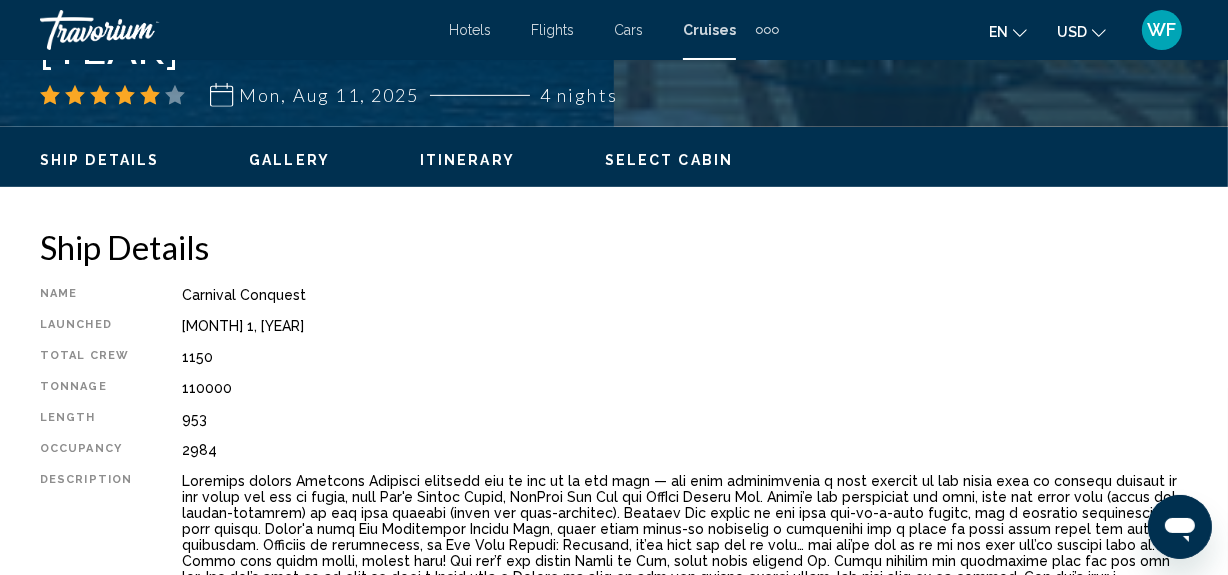click on "Itinerary" at bounding box center [467, 160] 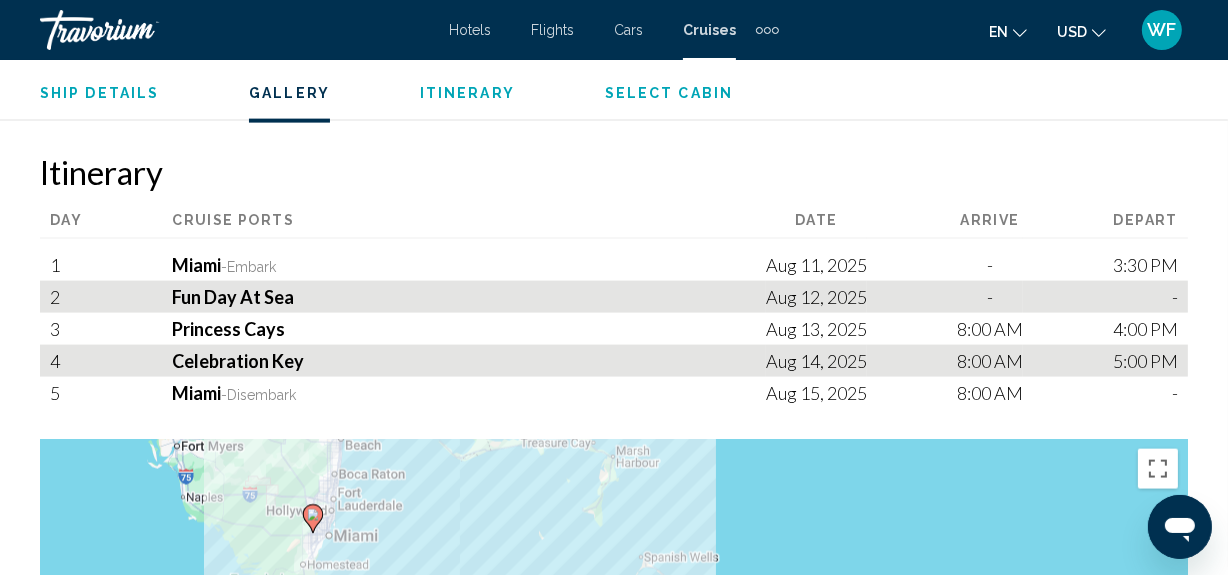 scroll, scrollTop: 2512, scrollLeft: 0, axis: vertical 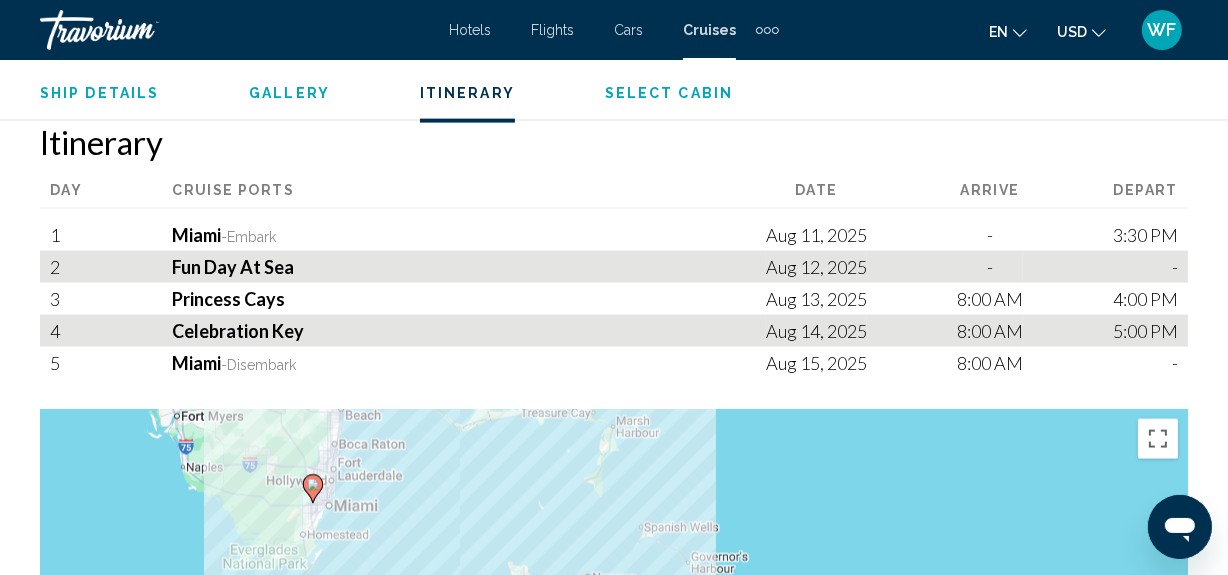 click on "Select Cabin" at bounding box center (669, 93) 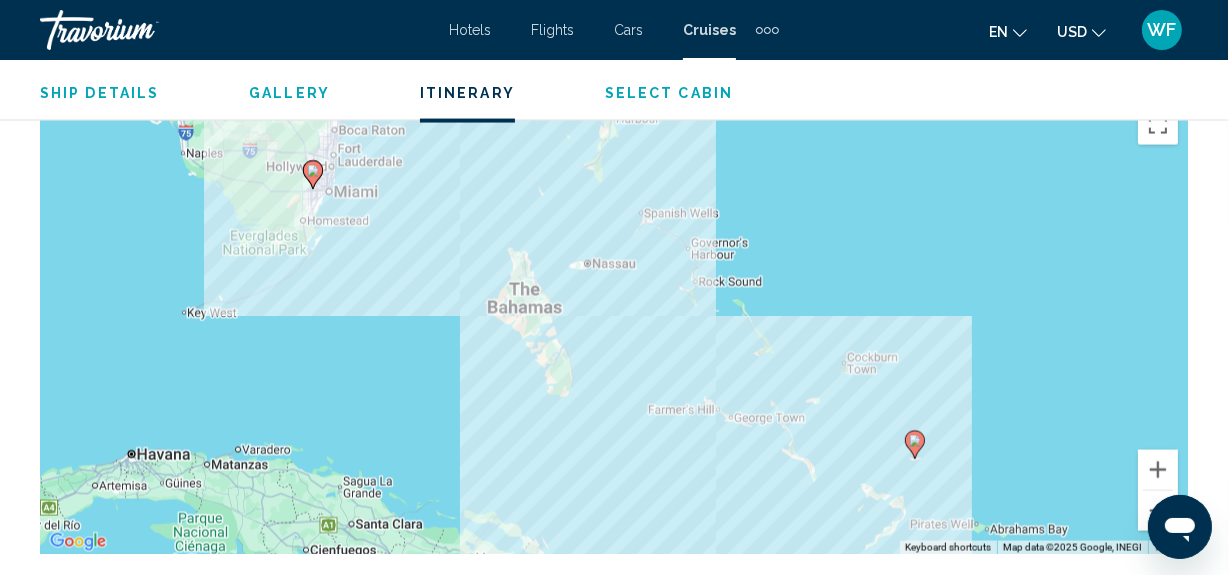 scroll, scrollTop: 3300, scrollLeft: 0, axis: vertical 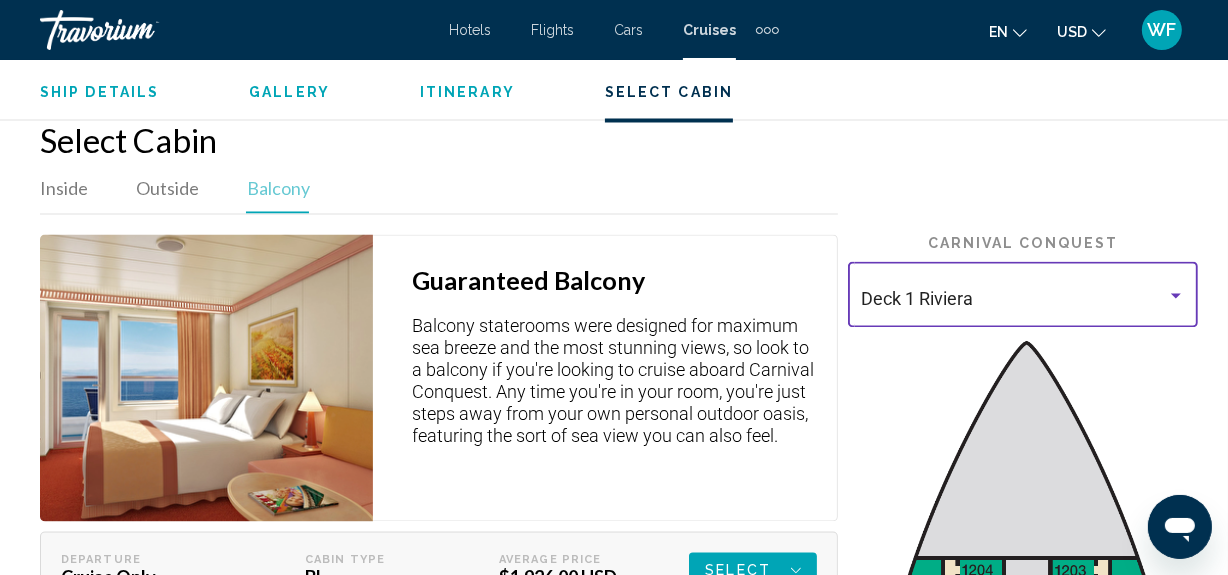 click at bounding box center [1176, 296] 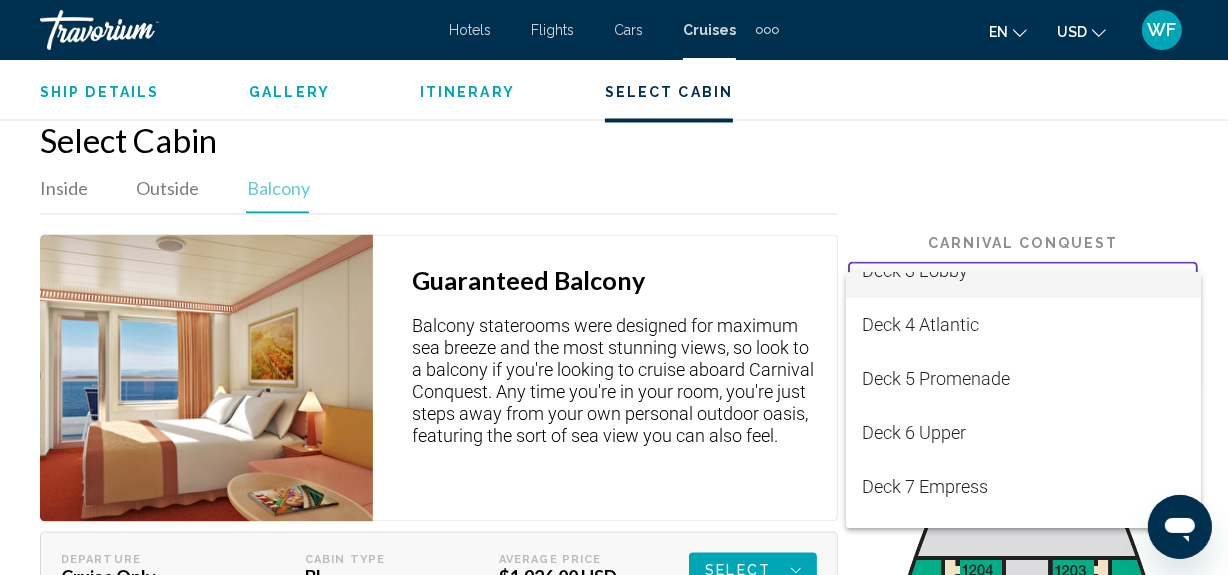 scroll, scrollTop: 181, scrollLeft: 0, axis: vertical 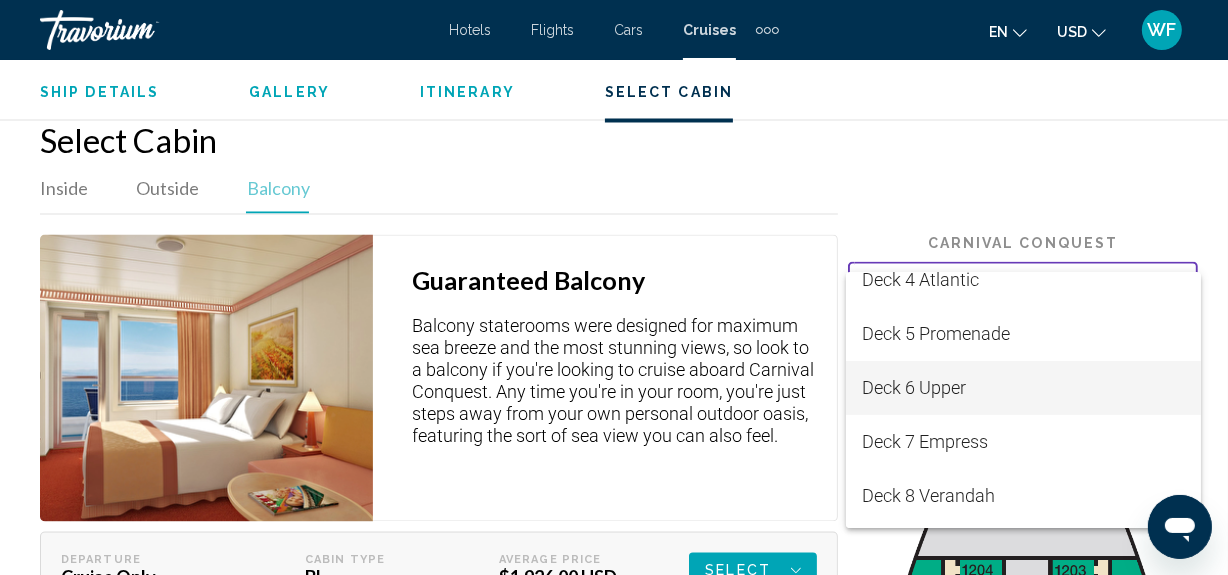 click on "Deck 6 Upper" at bounding box center [1023, 388] 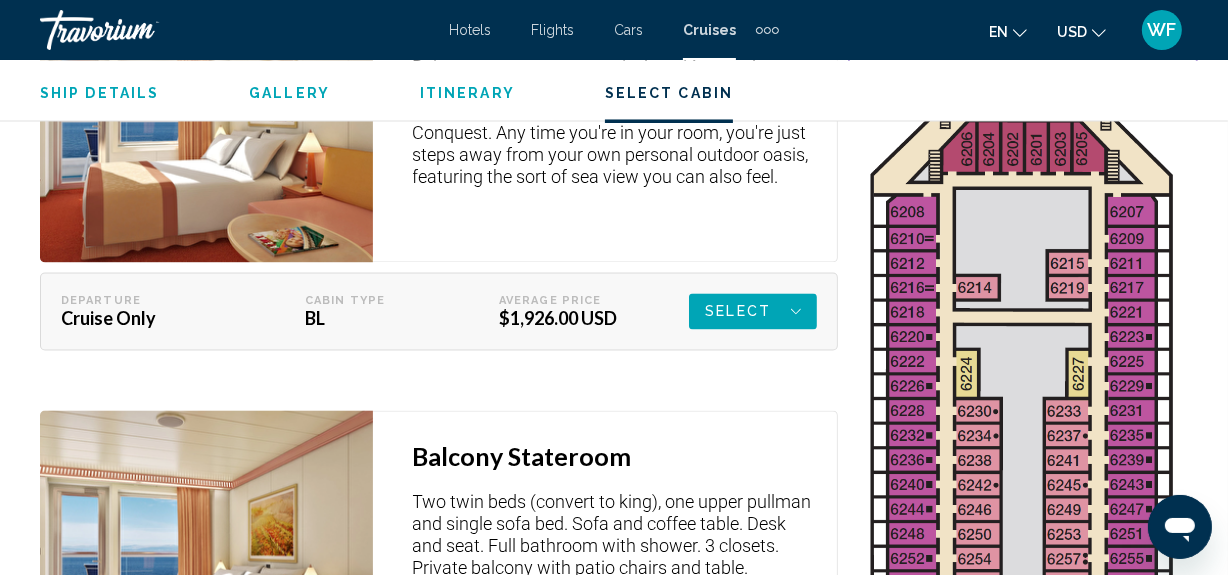 scroll, scrollTop: 3573, scrollLeft: 0, axis: vertical 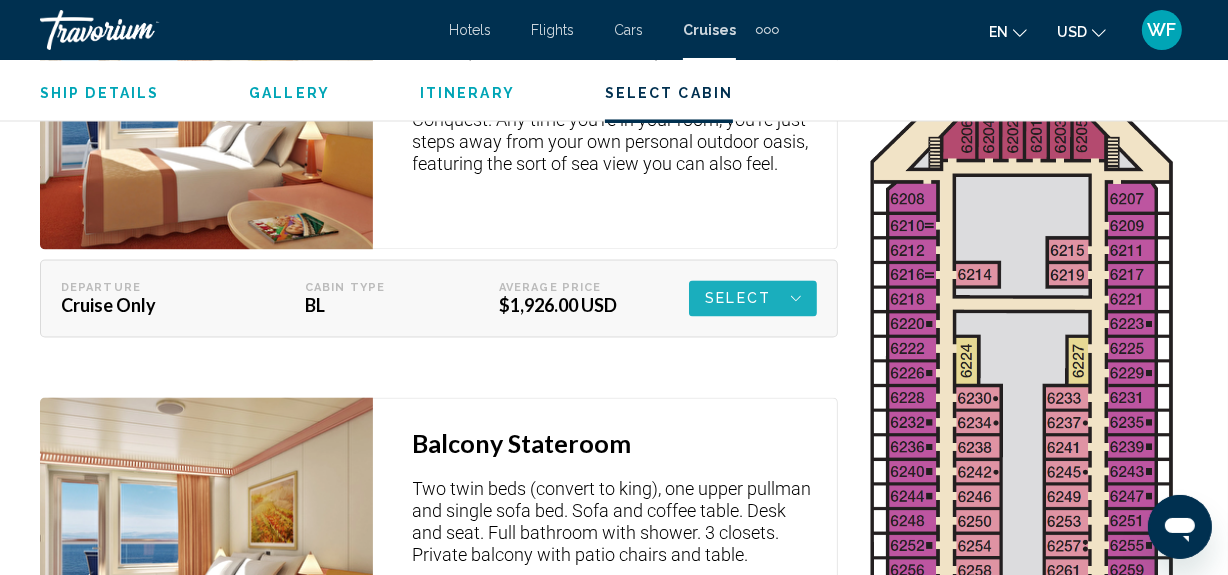 click 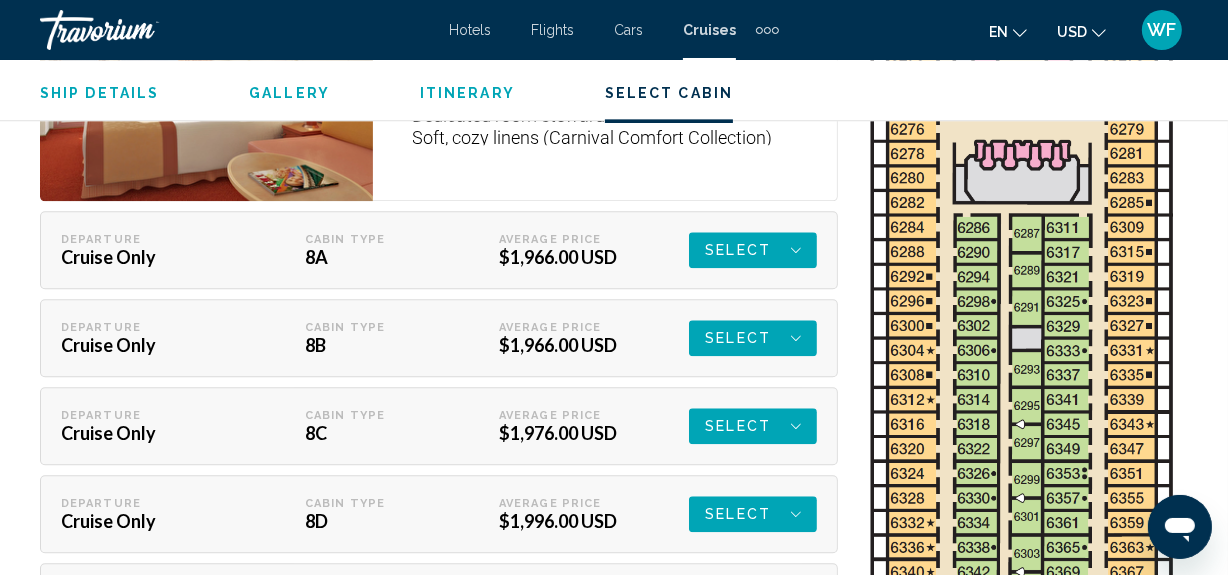 scroll, scrollTop: 4300, scrollLeft: 0, axis: vertical 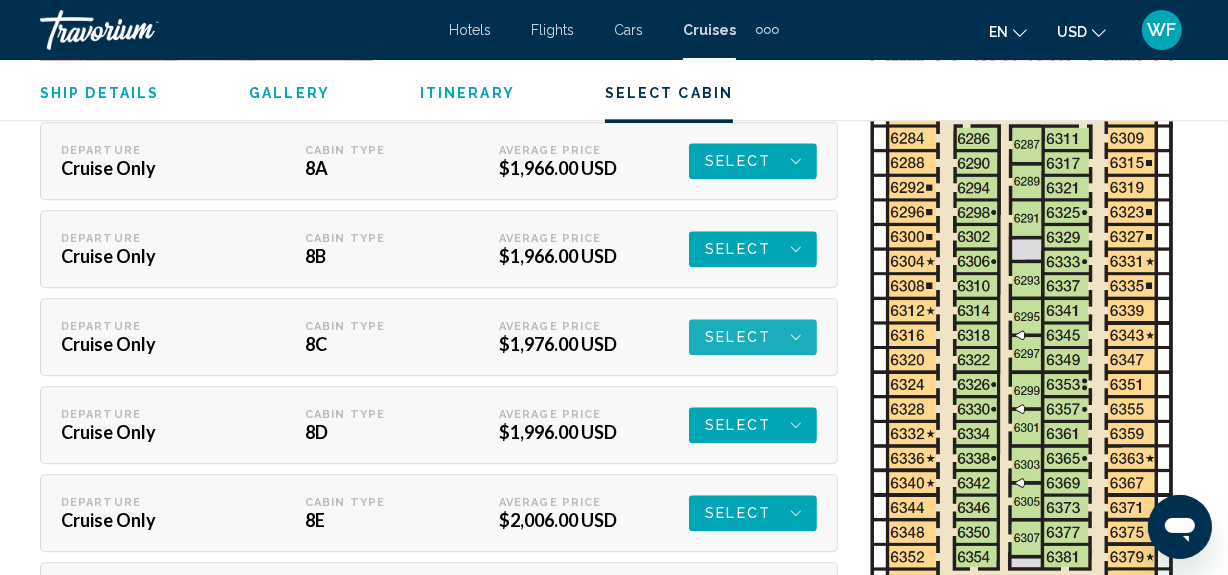 click on "Select" at bounding box center (753, 337) 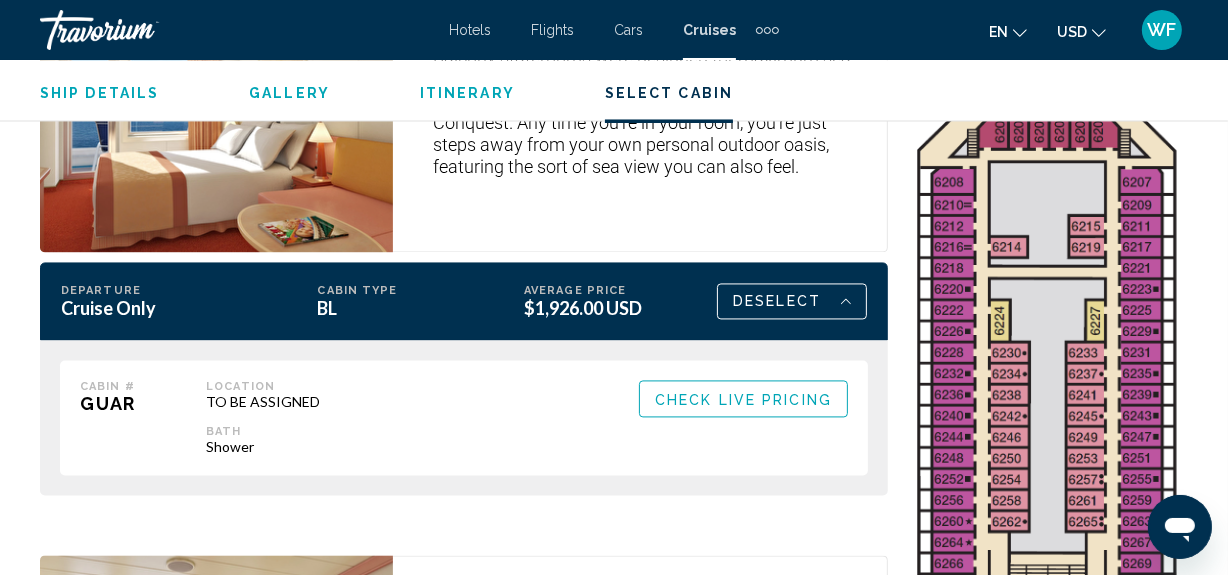 scroll, scrollTop: 3600, scrollLeft: 0, axis: vertical 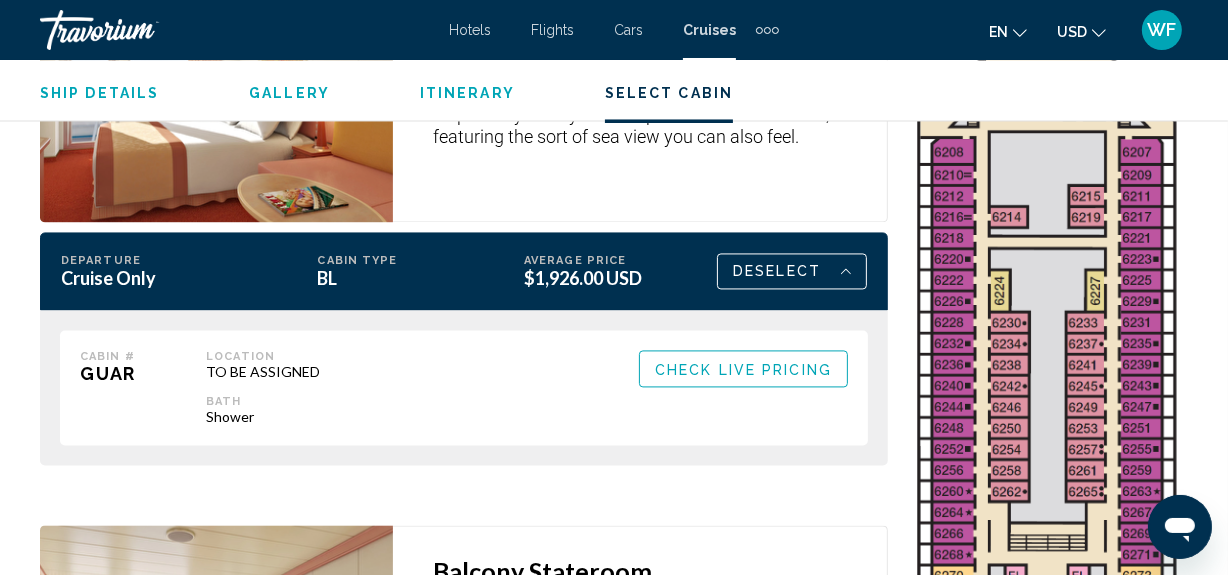click on "Deselect" at bounding box center [792, 271] 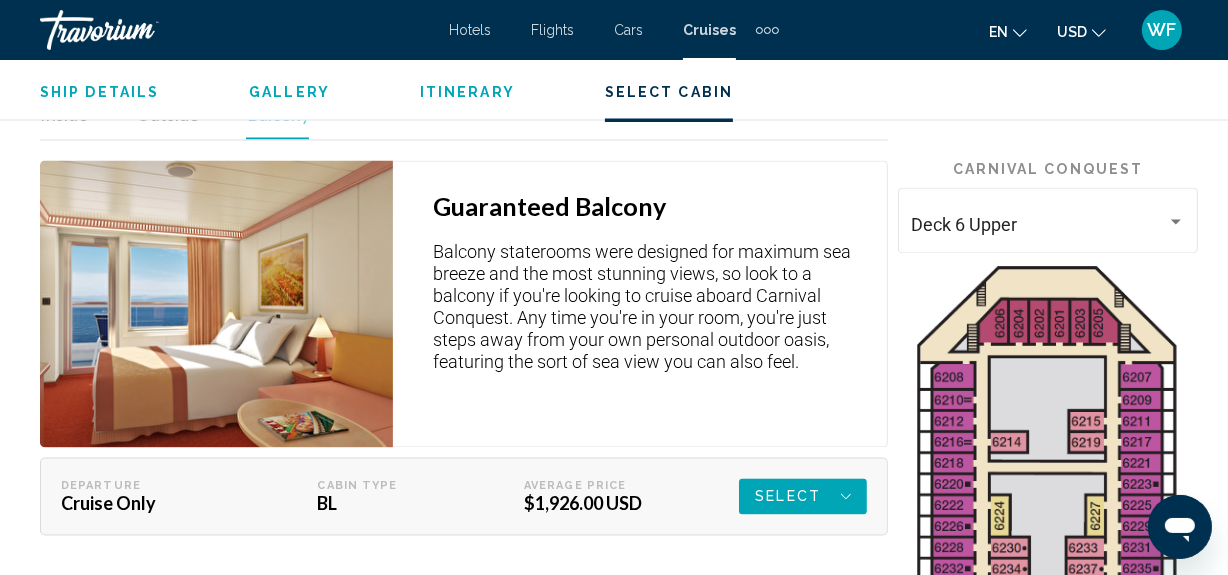 scroll, scrollTop: 3237, scrollLeft: 0, axis: vertical 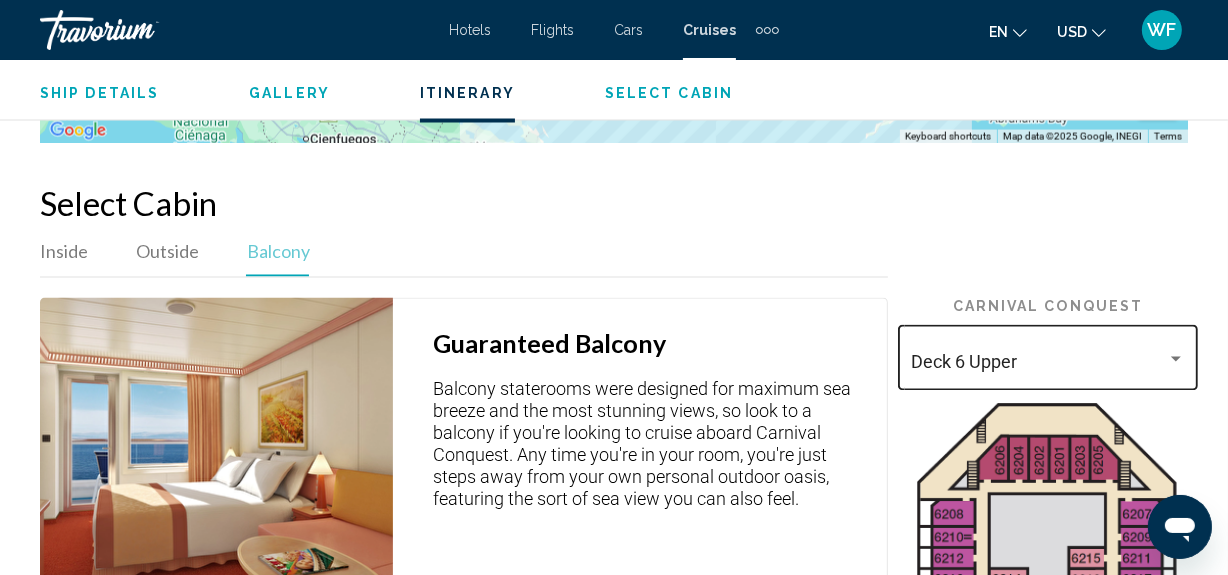 click on "Deck 6 Upper" at bounding box center [1048, 355] 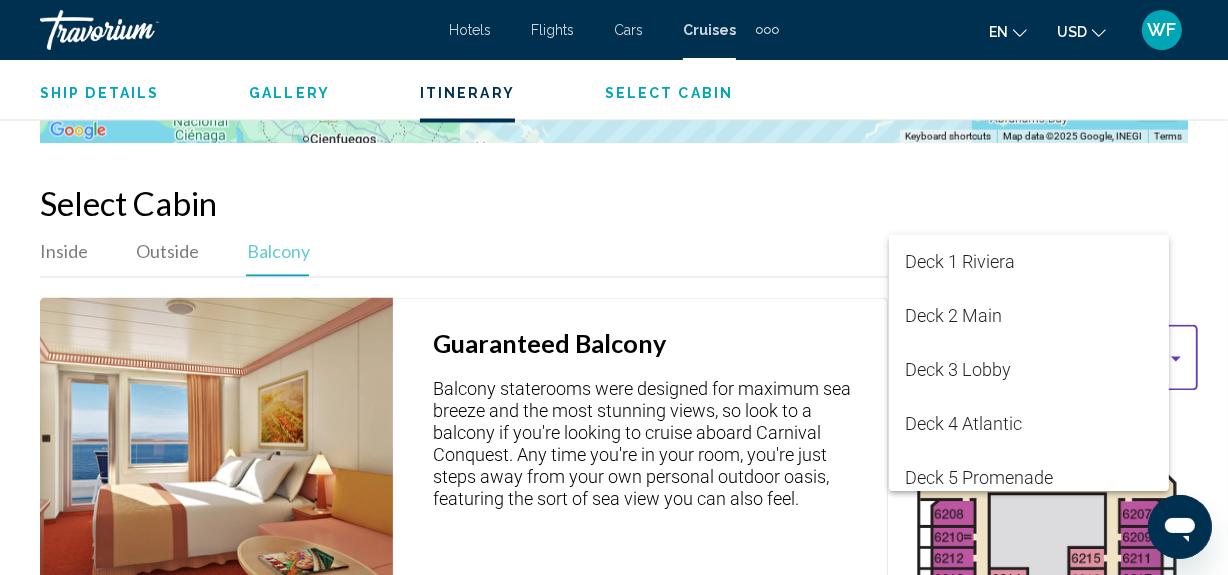 scroll, scrollTop: 169, scrollLeft: 0, axis: vertical 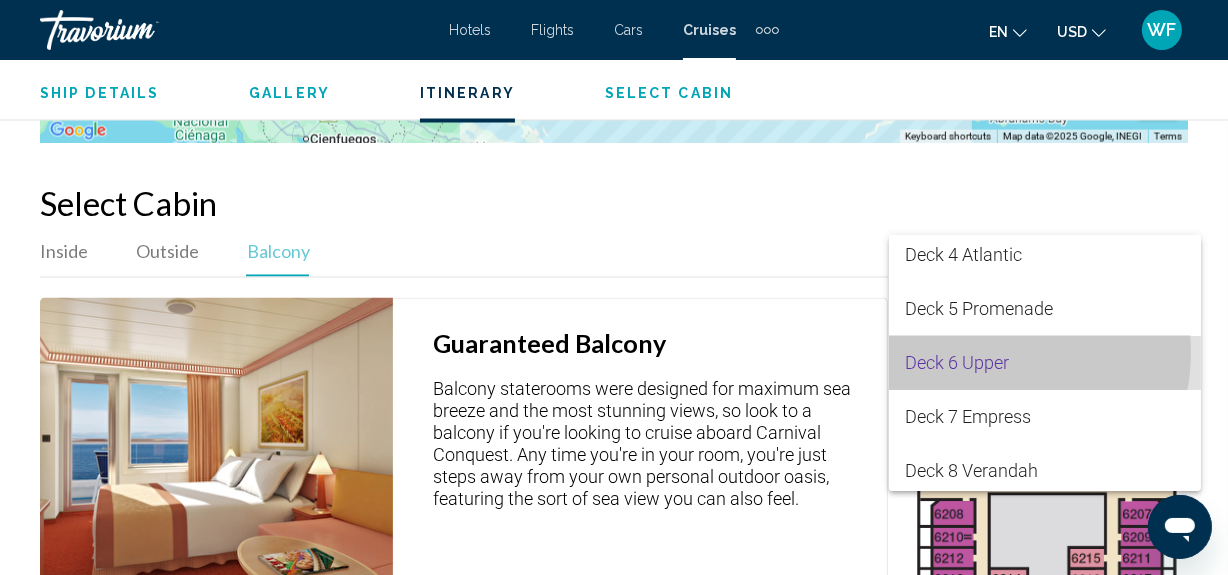 click on "Deck 6 Upper" at bounding box center (1044, 363) 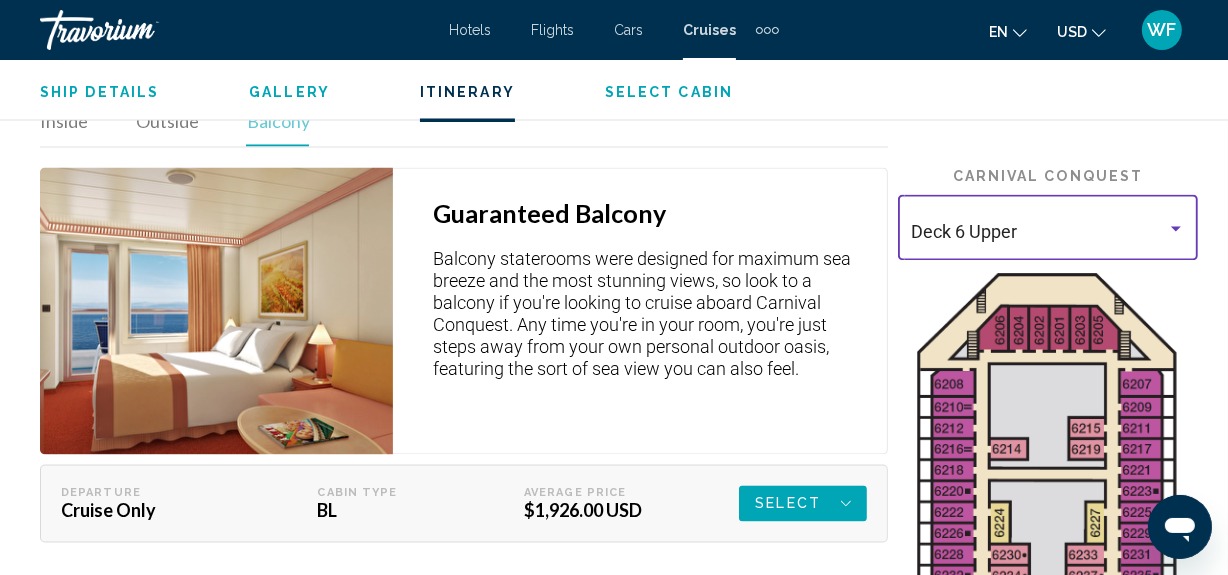scroll, scrollTop: 3419, scrollLeft: 0, axis: vertical 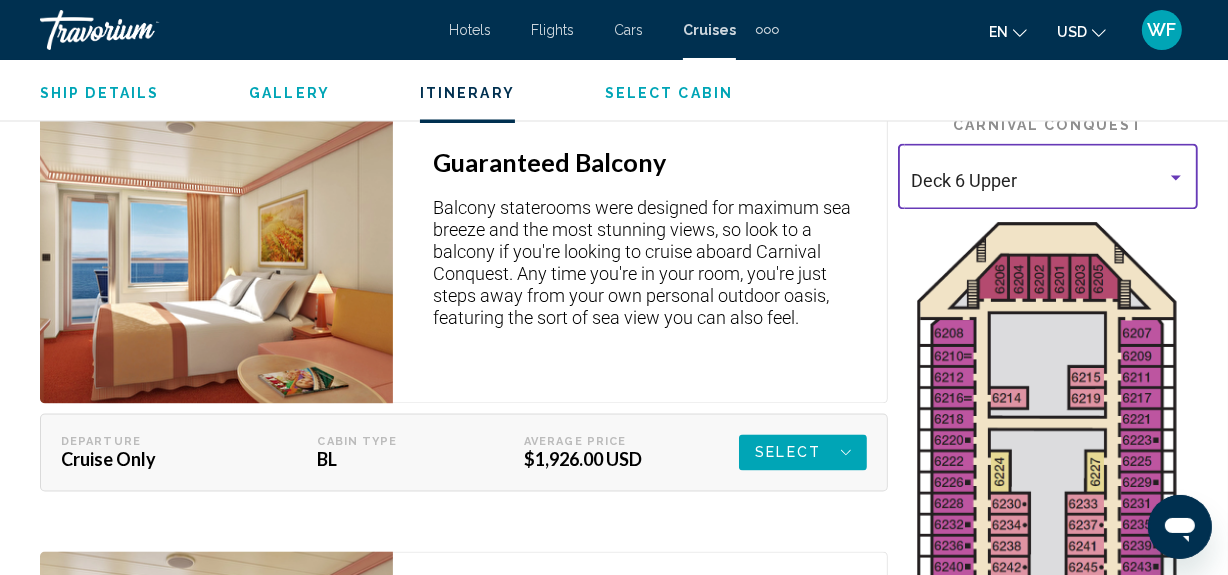 click at bounding box center [1176, 177] 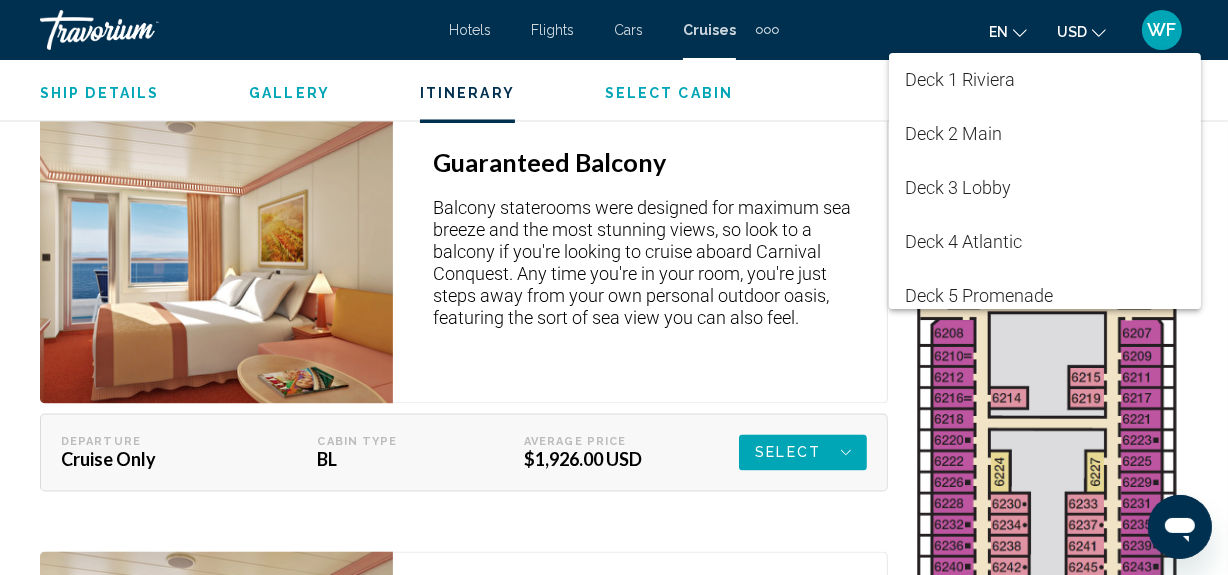 scroll, scrollTop: 169, scrollLeft: 0, axis: vertical 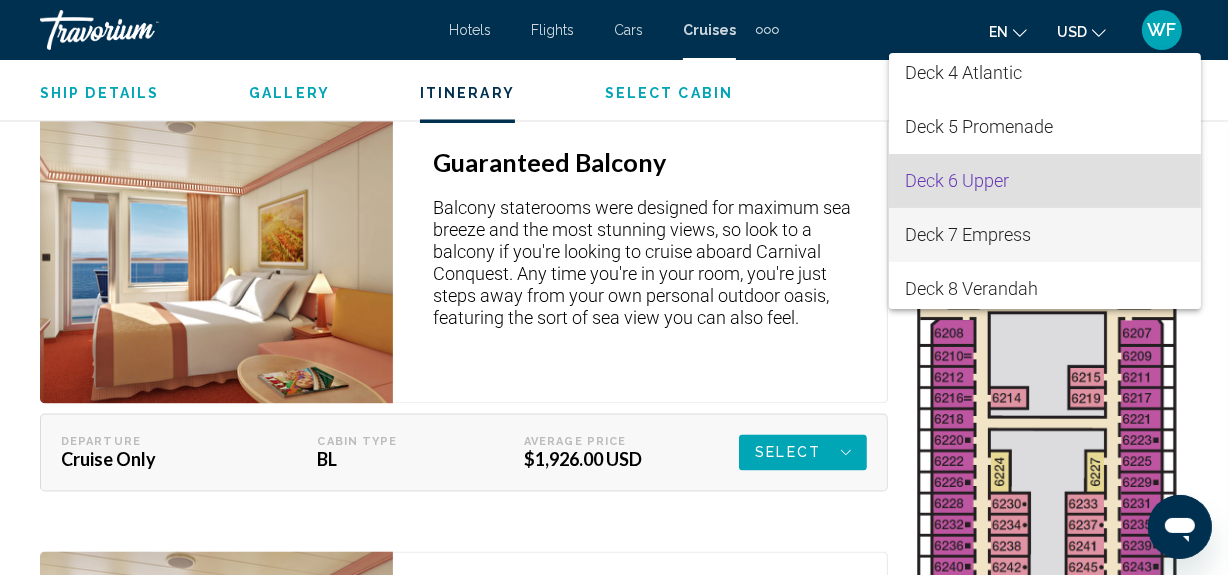 click on "Deck 7 Empress" at bounding box center [1044, 235] 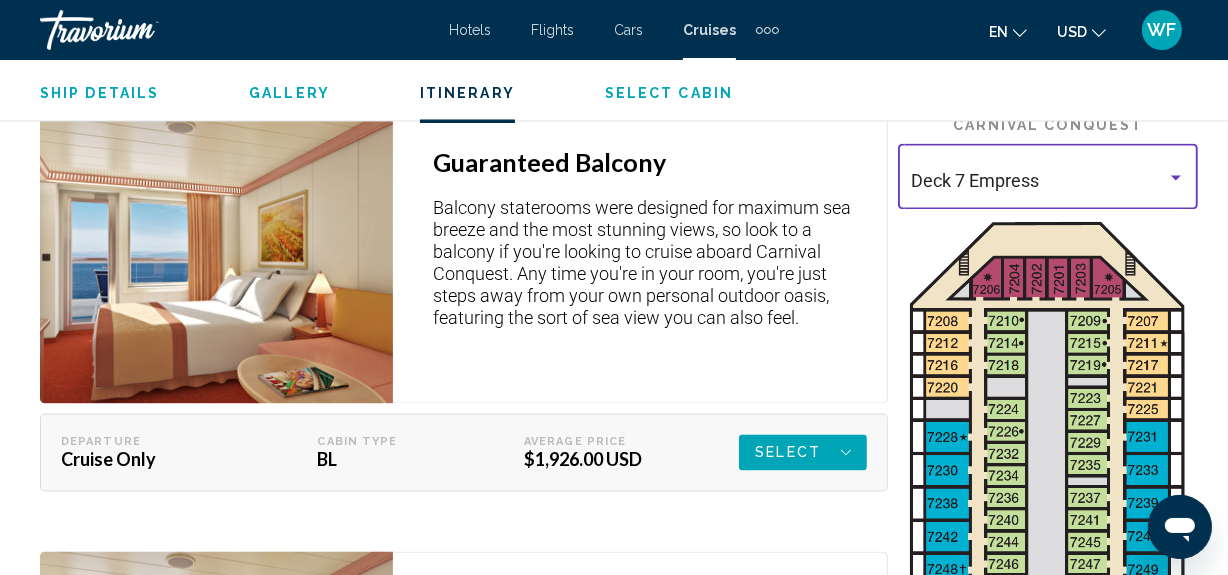 click at bounding box center (1048, 1194) 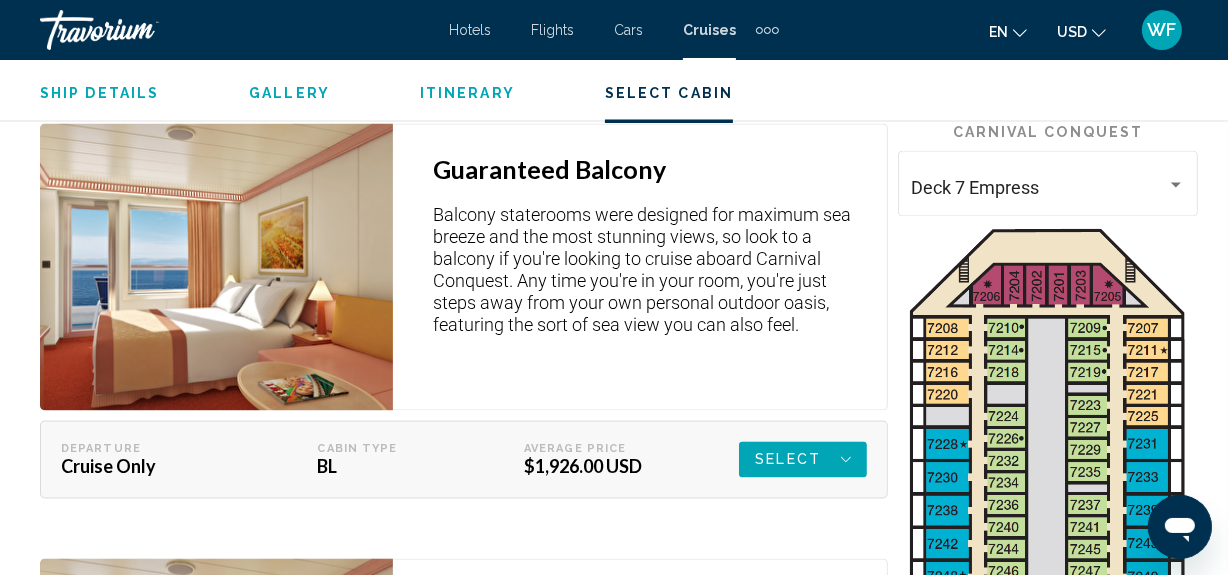 scroll, scrollTop: 3419, scrollLeft: 0, axis: vertical 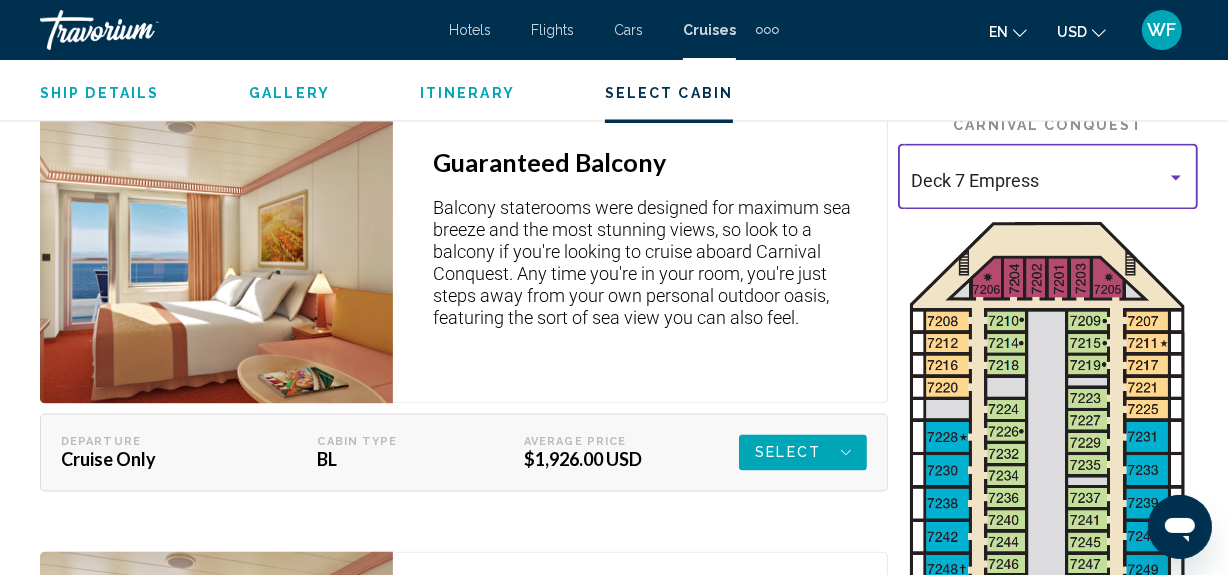 click at bounding box center (1176, 177) 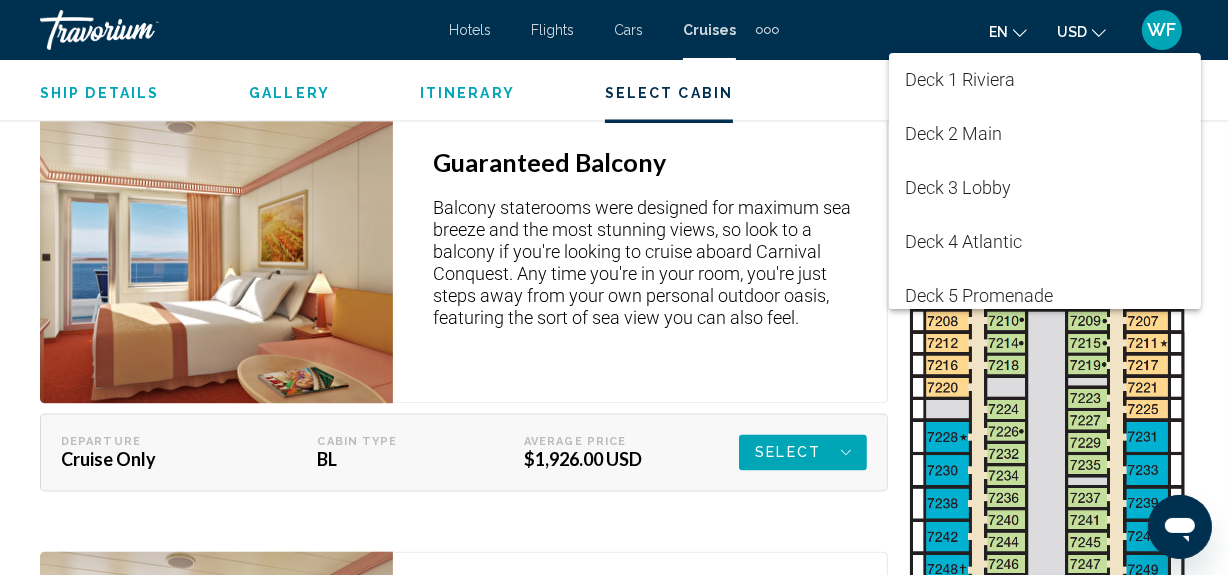 scroll, scrollTop: 222, scrollLeft: 0, axis: vertical 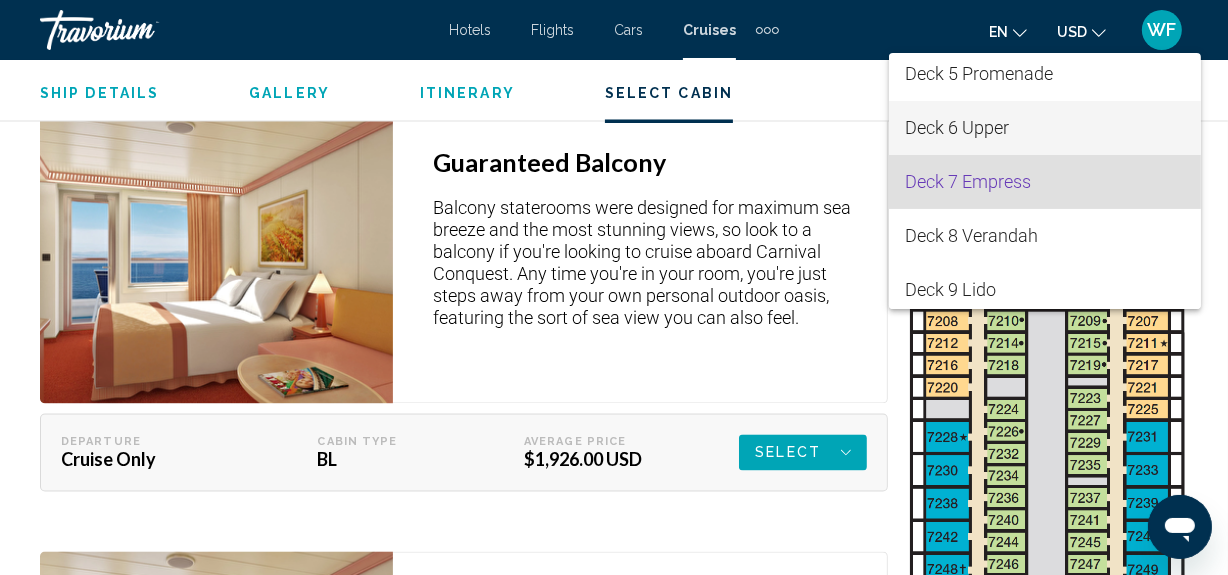 click on "Deck 6 Upper" at bounding box center [1044, 128] 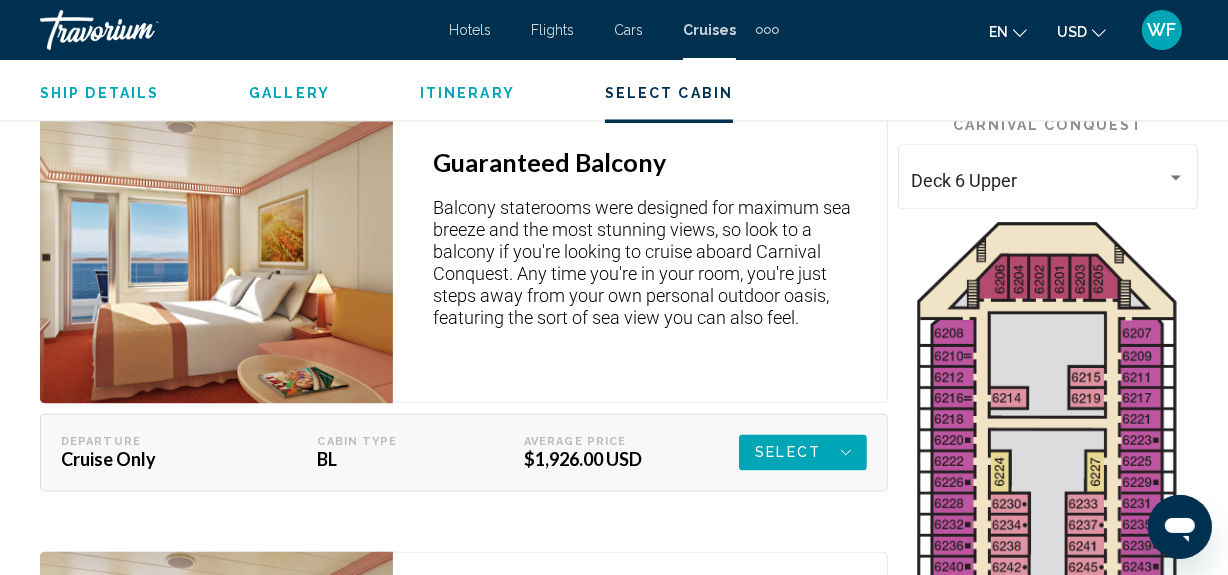 click at bounding box center [1048, 1178] 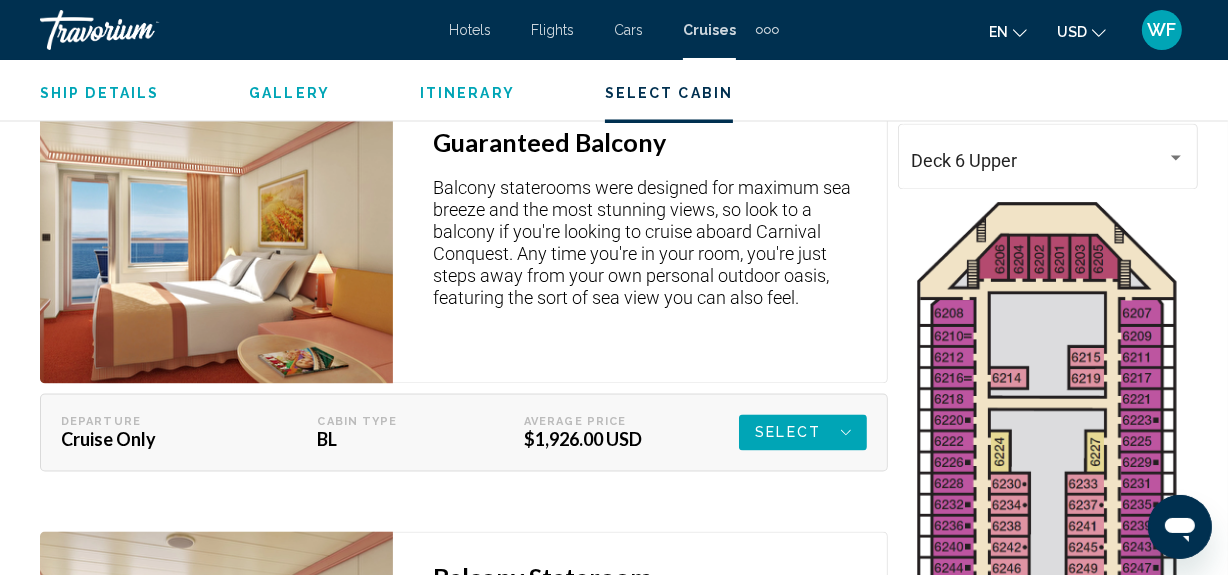 scroll, scrollTop: 3419, scrollLeft: 0, axis: vertical 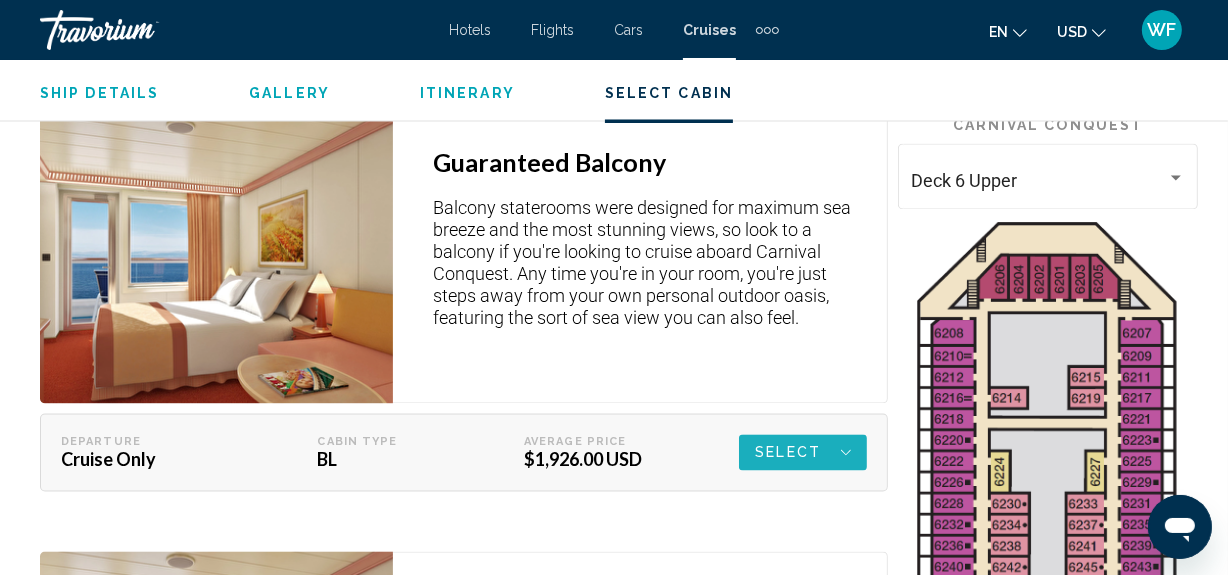 click 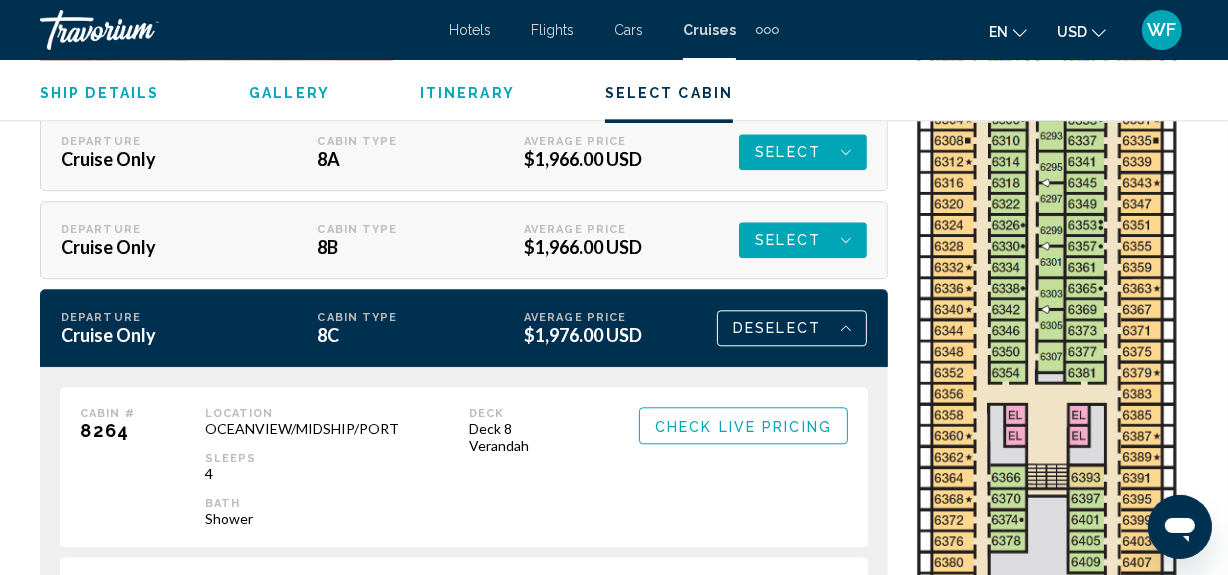 scroll, scrollTop: 4328, scrollLeft: 0, axis: vertical 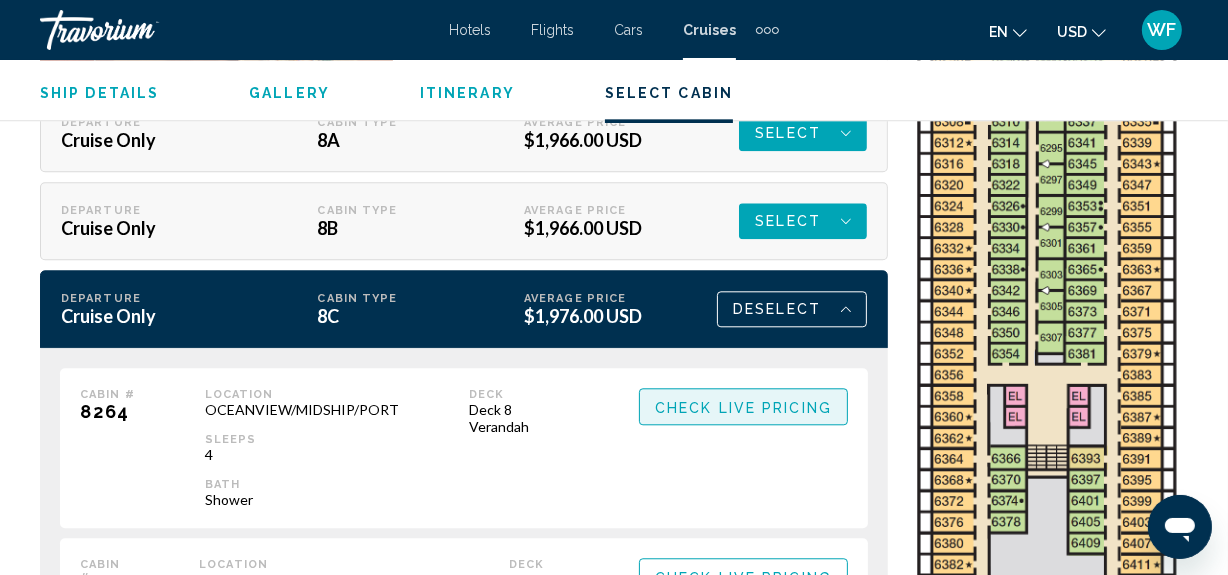 click on "Check Live Pricing" at bounding box center [743, 407] 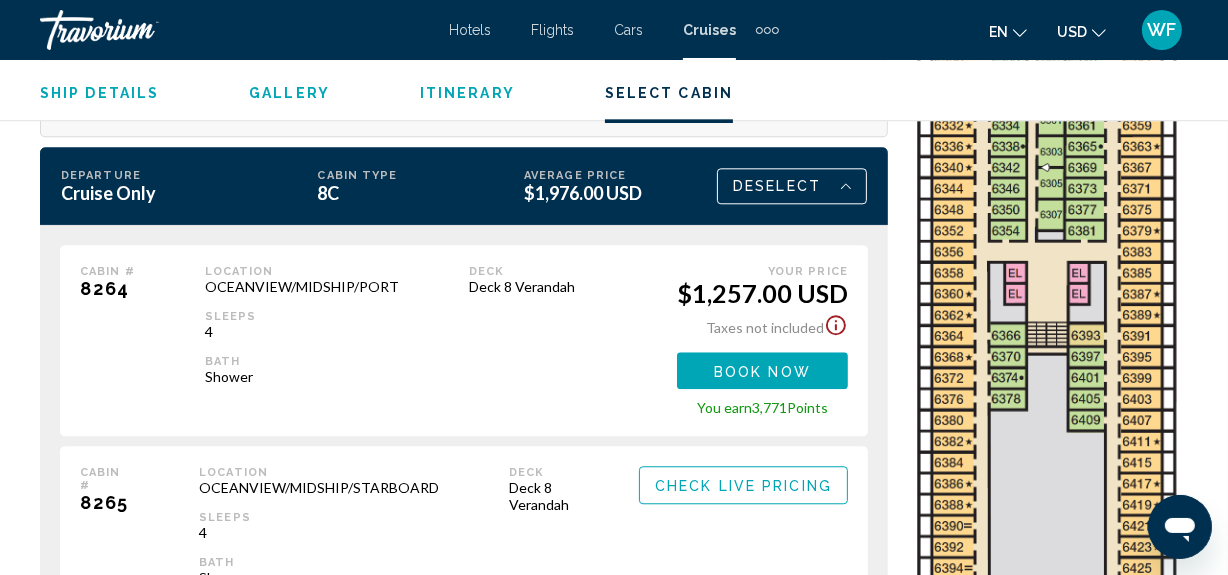 scroll, scrollTop: 4419, scrollLeft: 0, axis: vertical 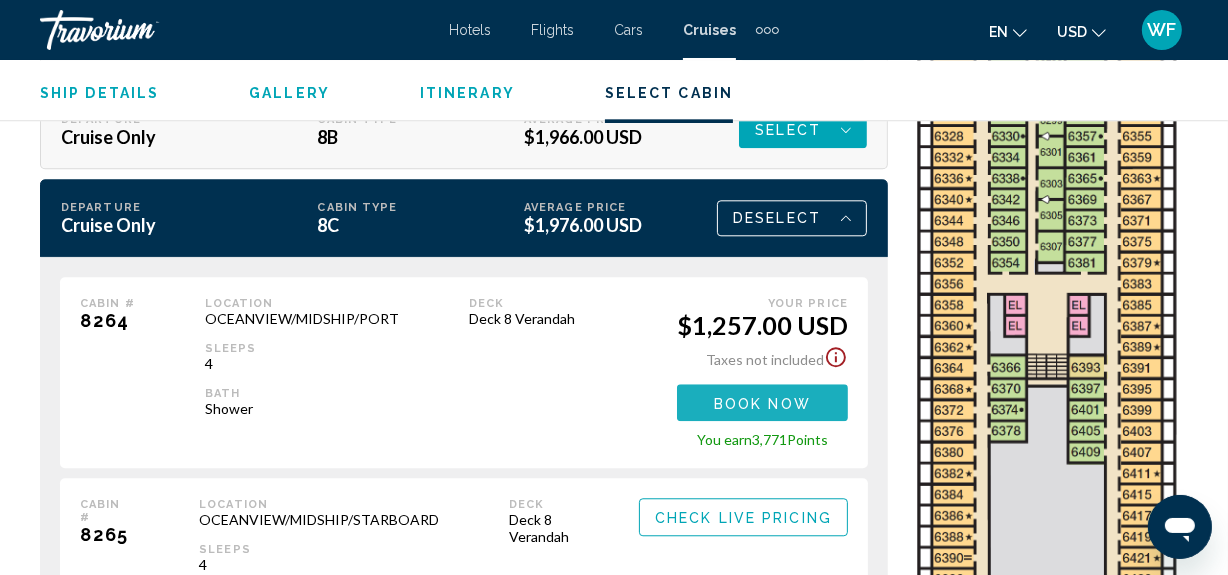 click on "Book now" at bounding box center [762, 403] 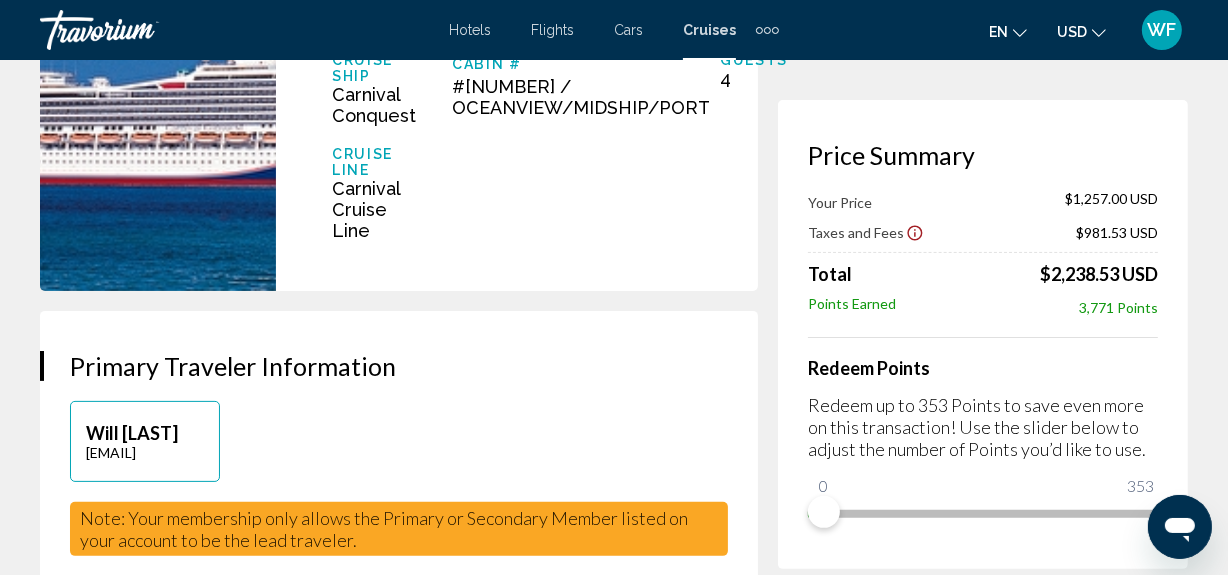 scroll, scrollTop: 363, scrollLeft: 0, axis: vertical 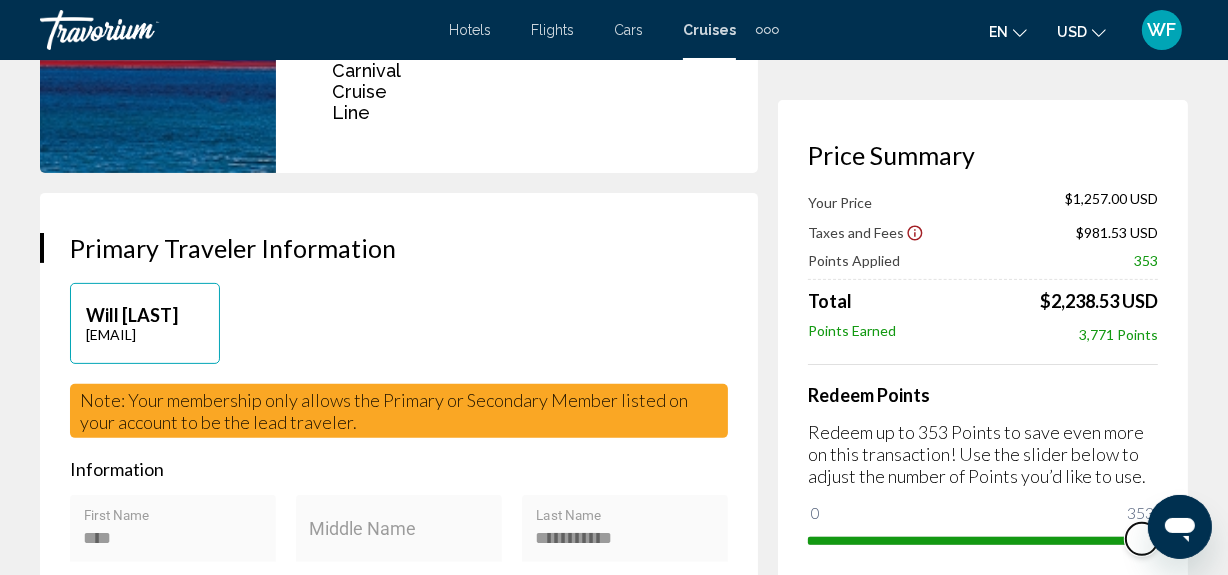 drag, startPoint x: 822, startPoint y: 513, endPoint x: 1225, endPoint y: 545, distance: 404.26846 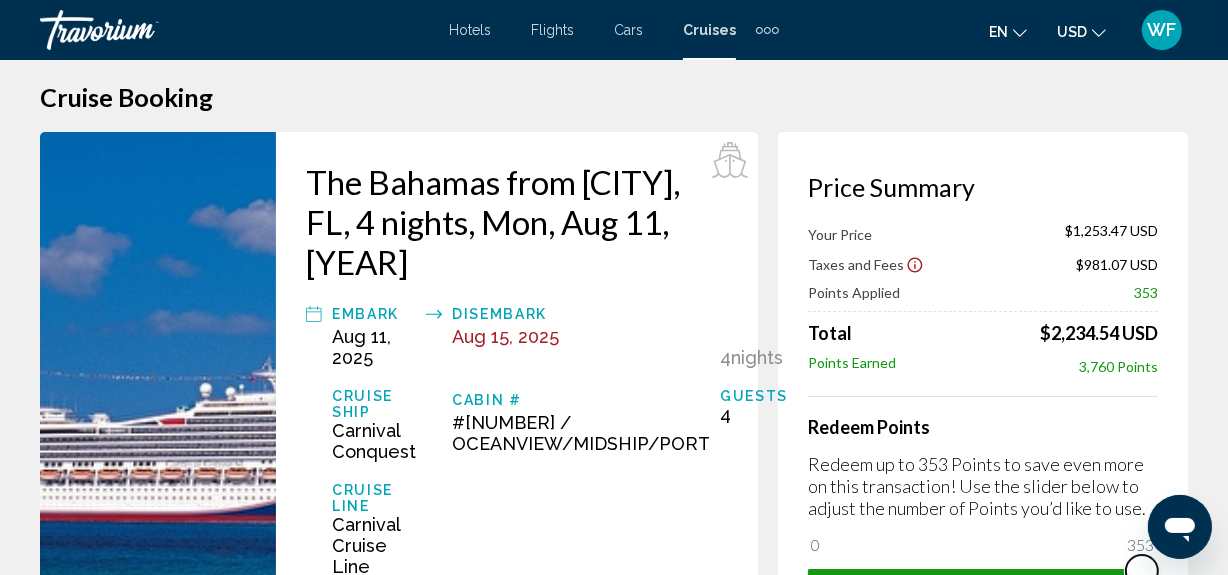 scroll, scrollTop: 0, scrollLeft: 0, axis: both 